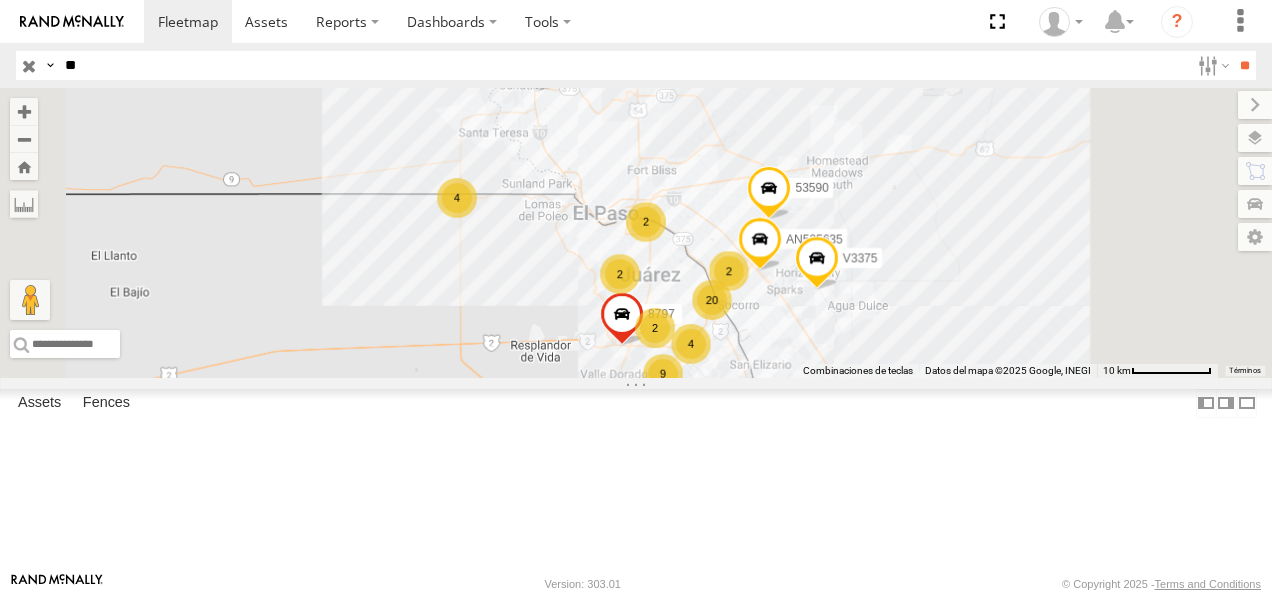 scroll, scrollTop: 0, scrollLeft: 0, axis: both 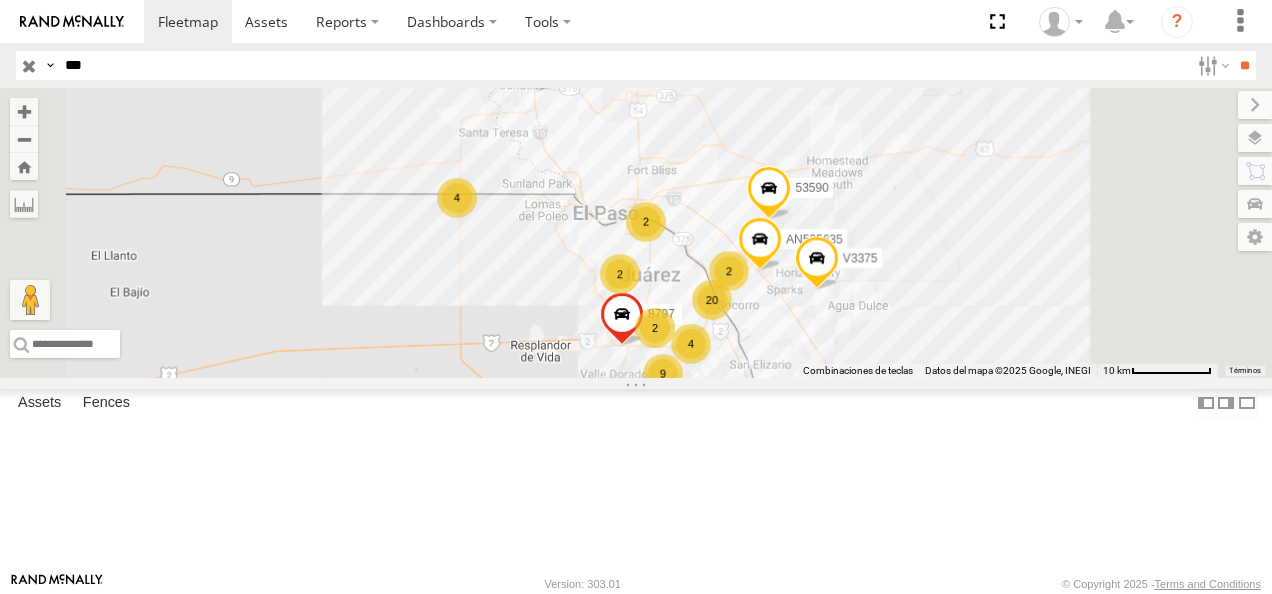 click on "**" at bounding box center (1244, 65) 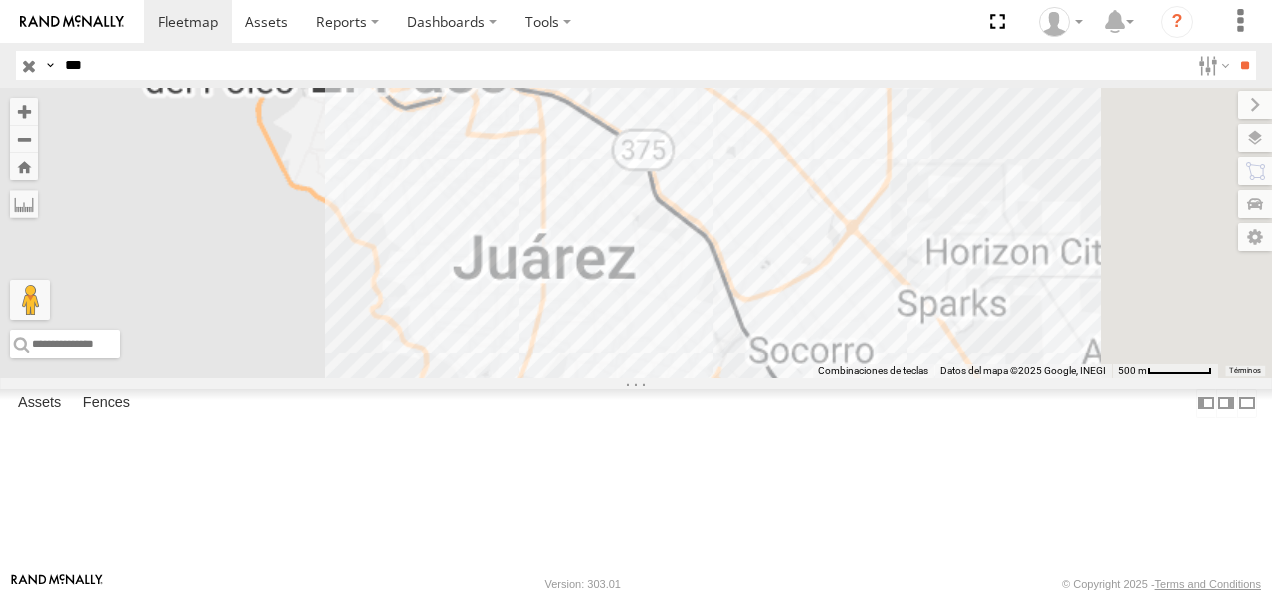 click on "626
FLEX NORTE" at bounding box center (0, 0) 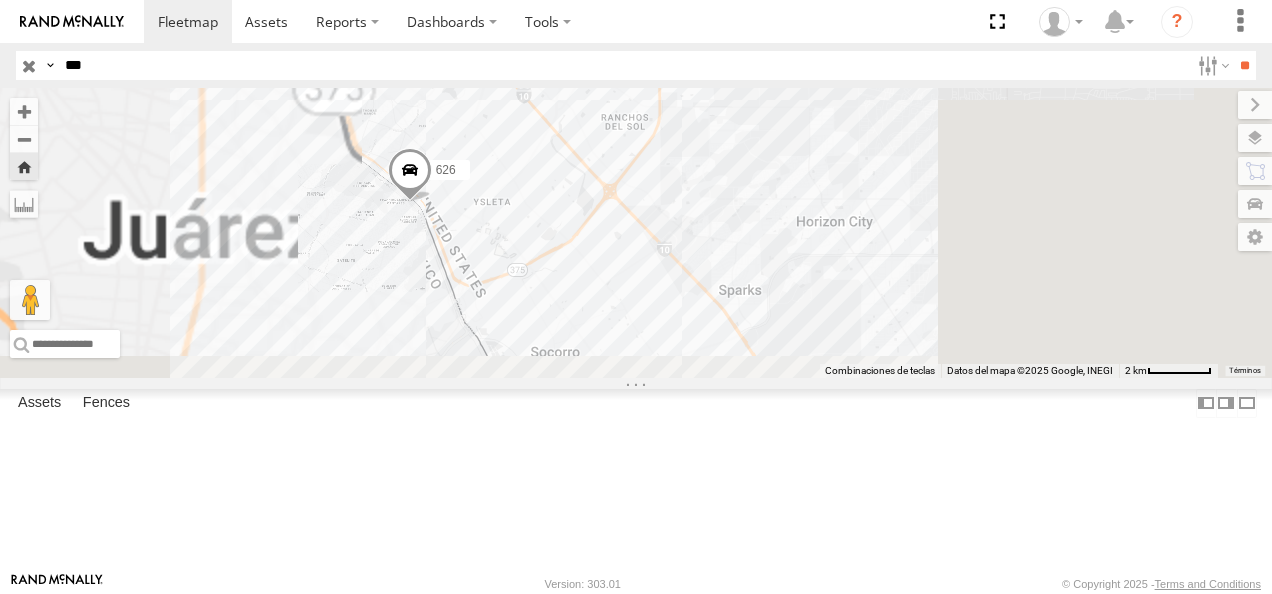 drag, startPoint x: 568, startPoint y: 323, endPoint x: 734, endPoint y: 360, distance: 170.07352 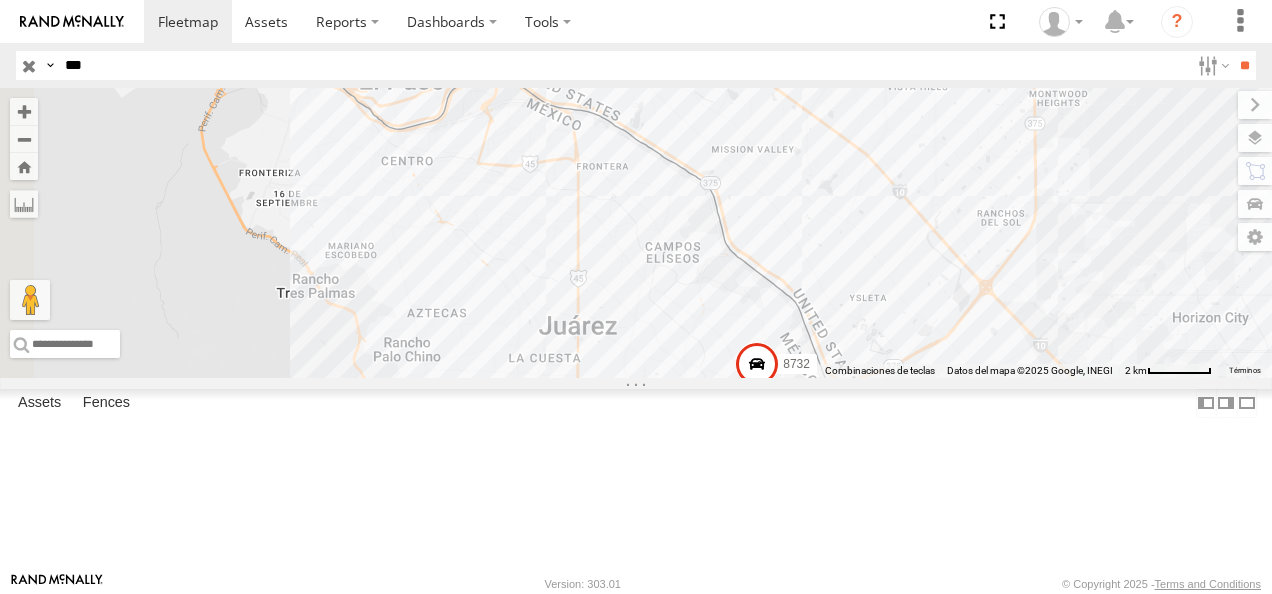 click 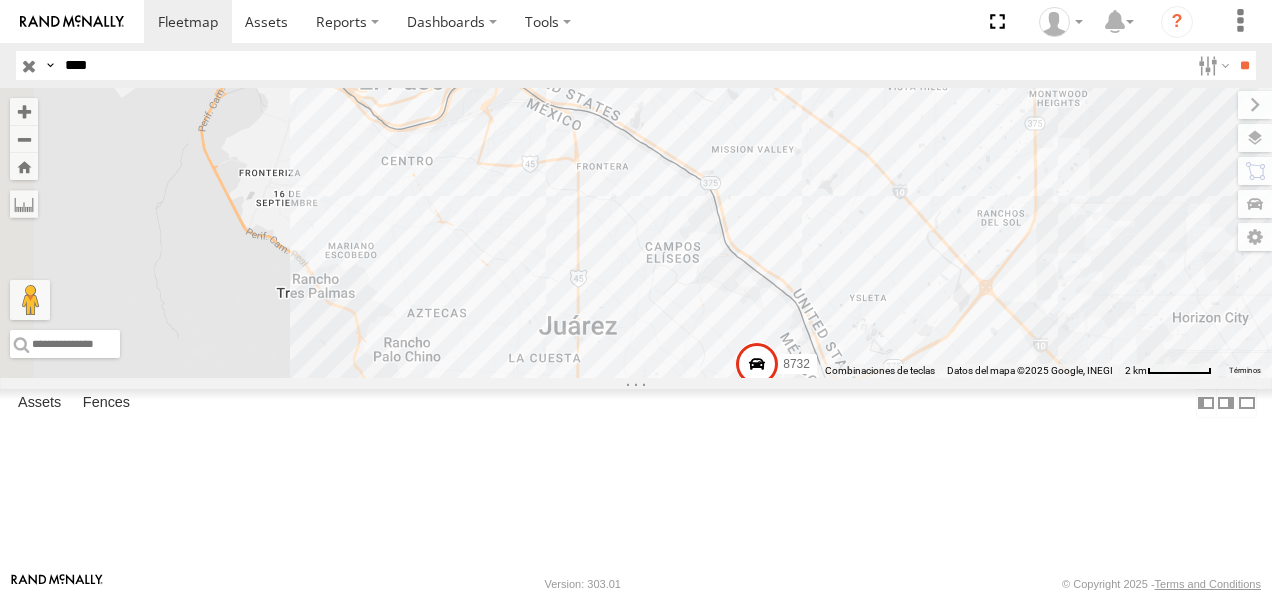 click on "**" at bounding box center [1244, 65] 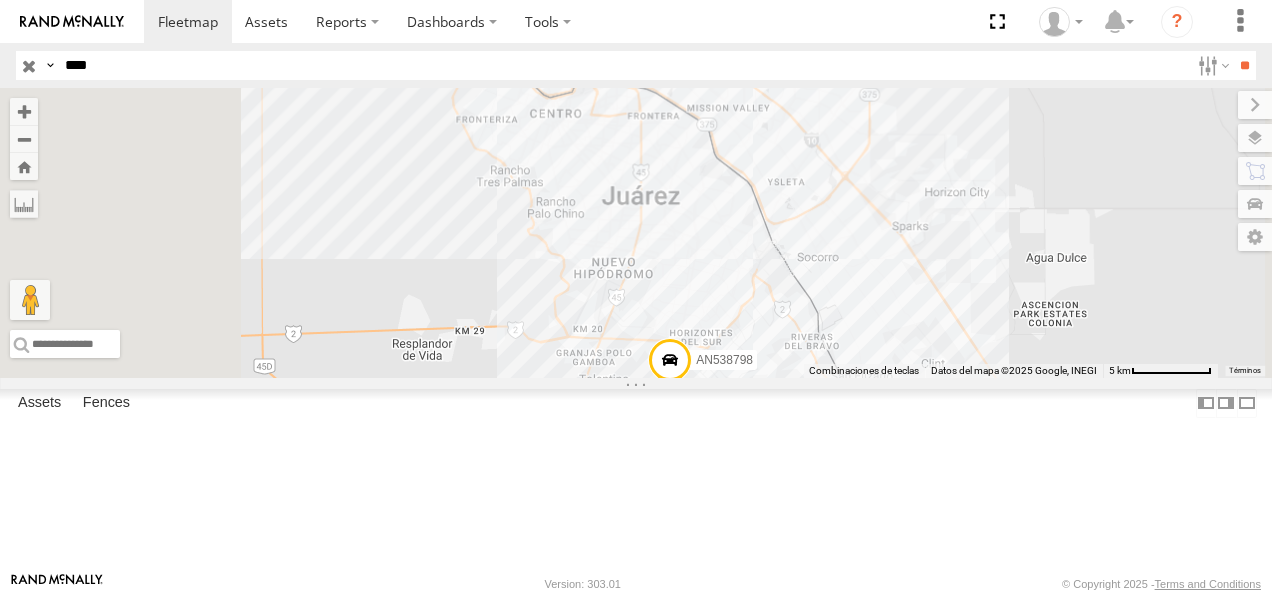 click on "FLEX NORTE" at bounding box center (0, 0) 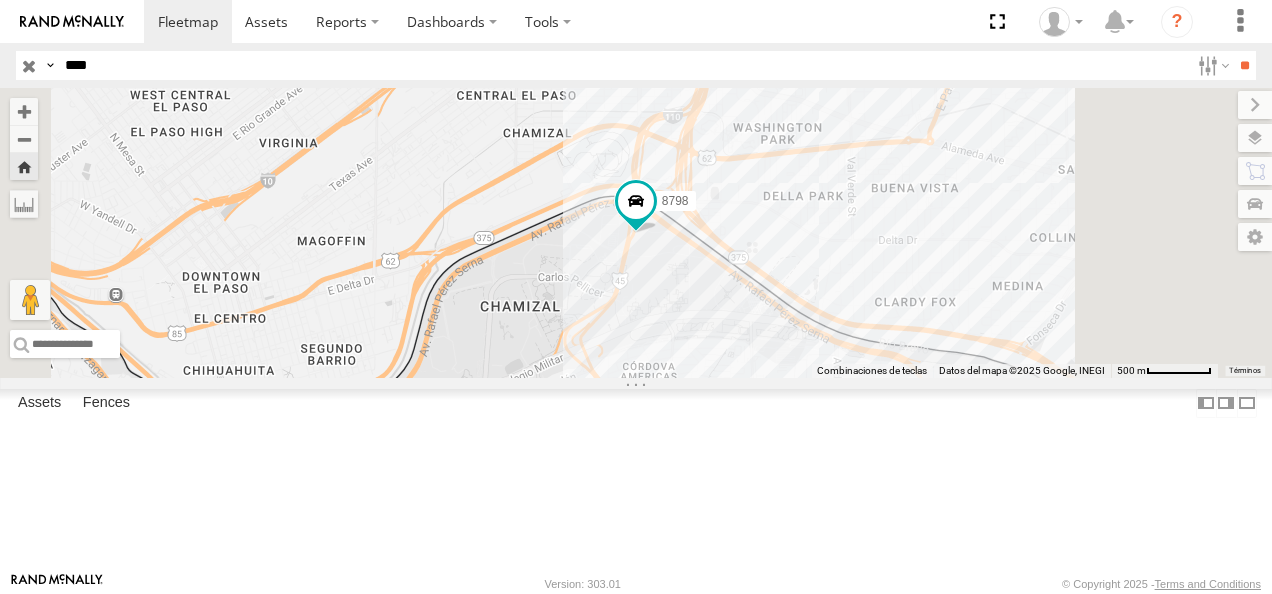 drag, startPoint x: 148, startPoint y: 75, endPoint x: 36, endPoint y: 74, distance: 112.00446 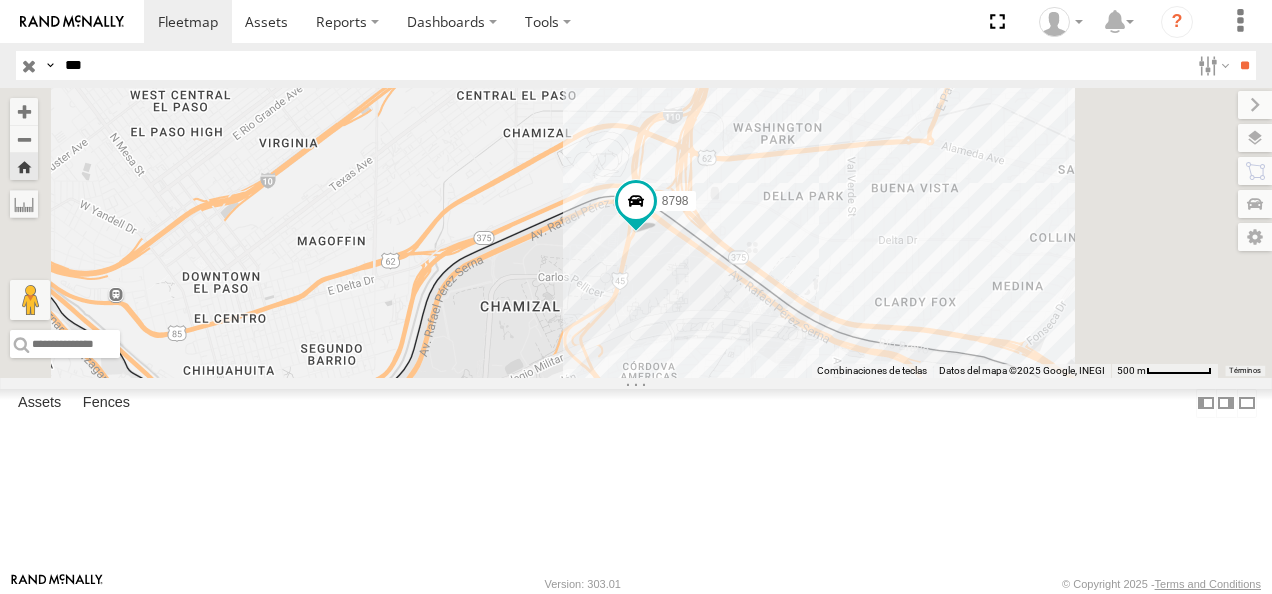 click on "**" at bounding box center (1244, 65) 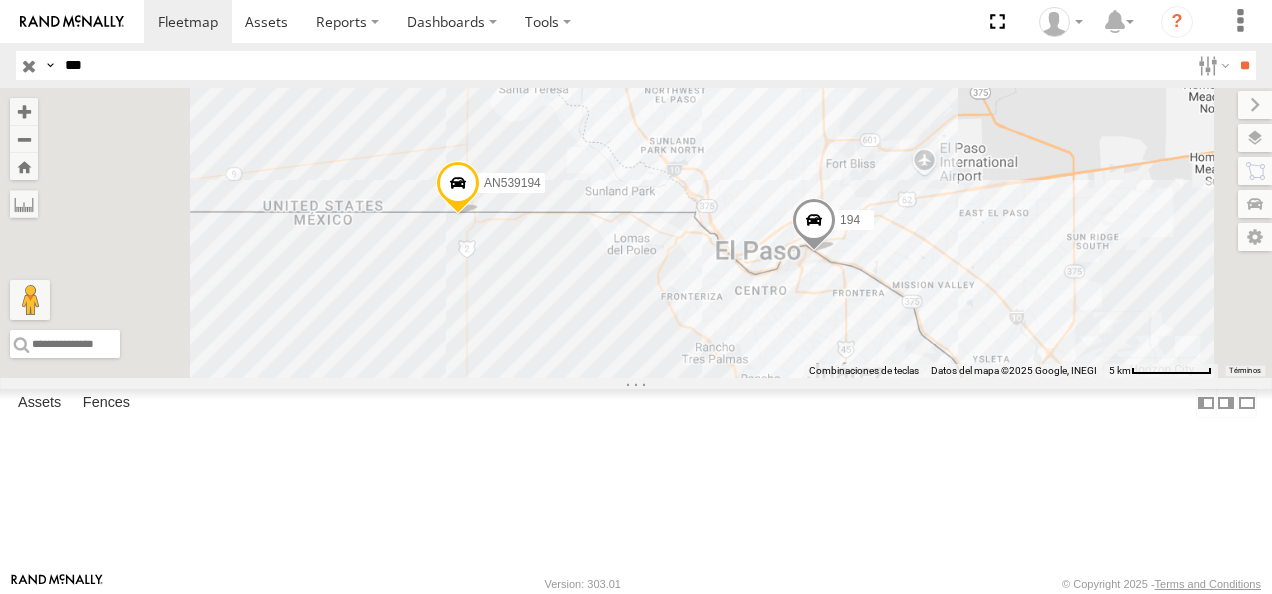 click on "FLEX NORTE" at bounding box center (0, 0) 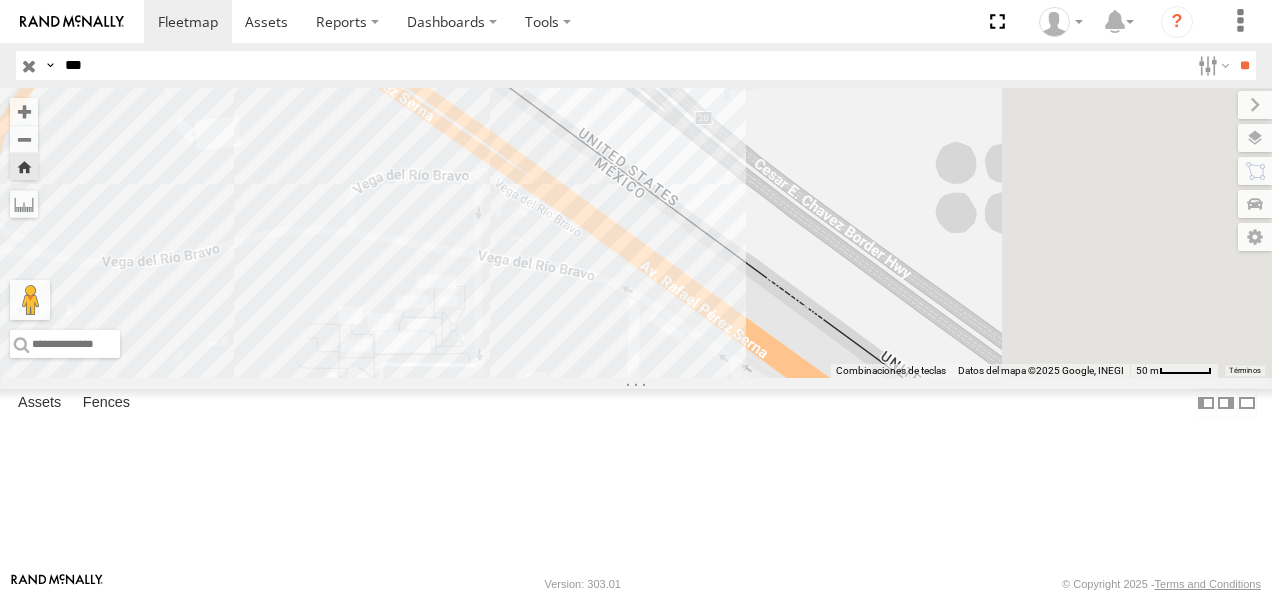 drag, startPoint x: 843, startPoint y: 473, endPoint x: 531, endPoint y: 316, distance: 349.27496 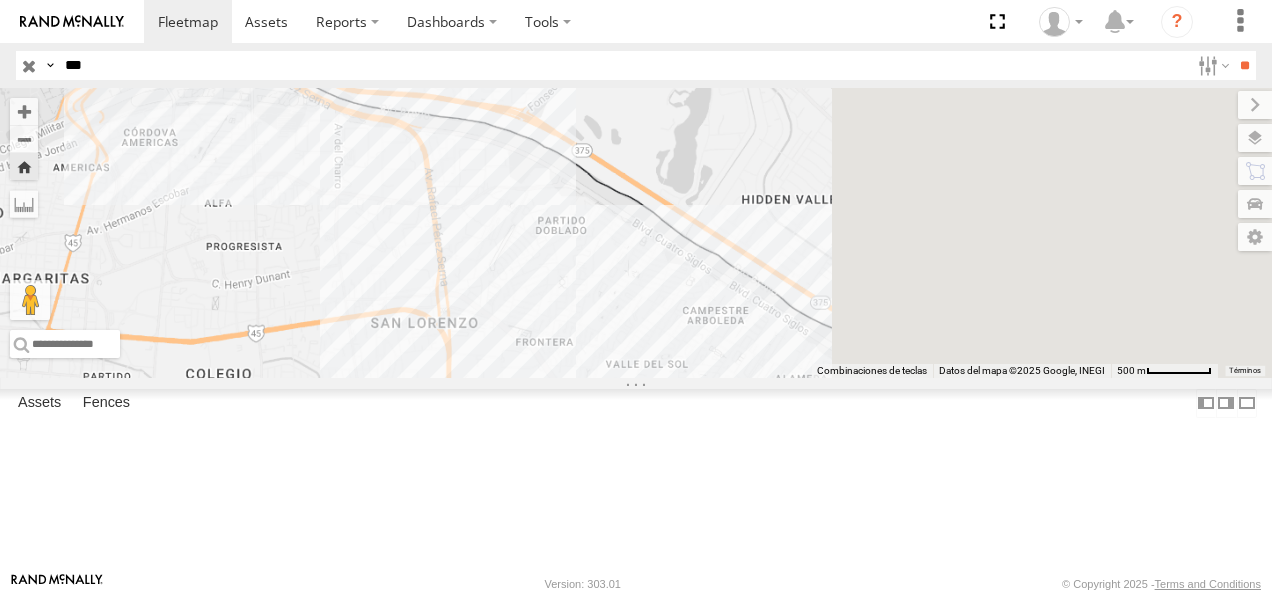 drag, startPoint x: 858, startPoint y: 415, endPoint x: 602, endPoint y: 209, distance: 328.59094 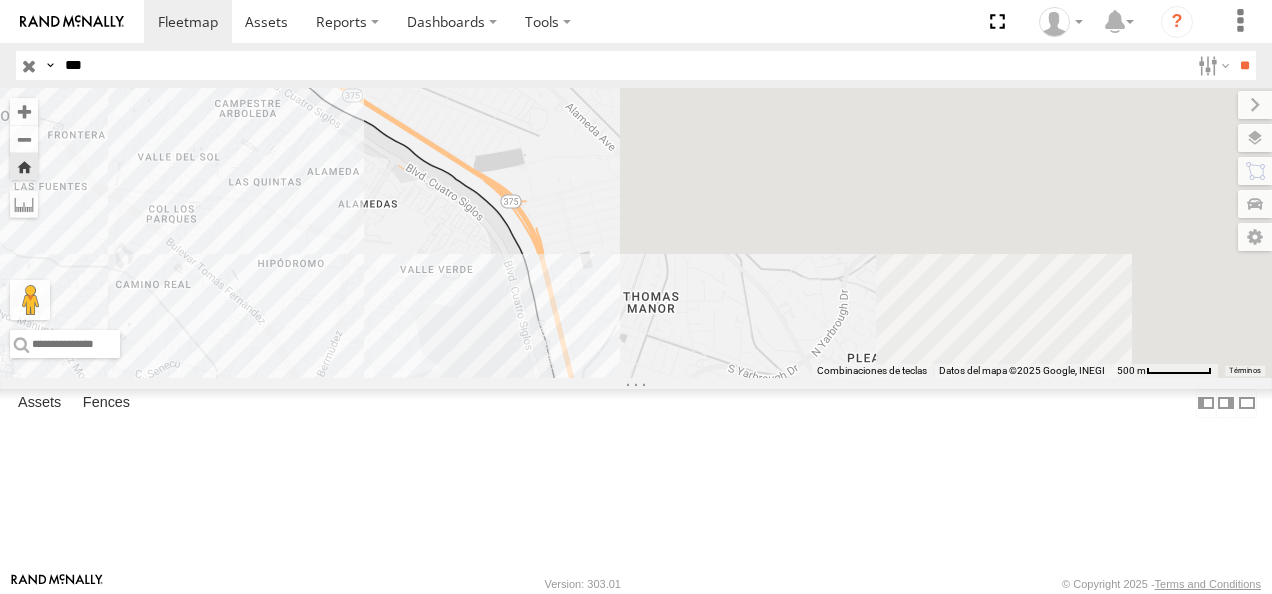 drag, startPoint x: 998, startPoint y: 358, endPoint x: 632, endPoint y: 226, distance: 389.07584 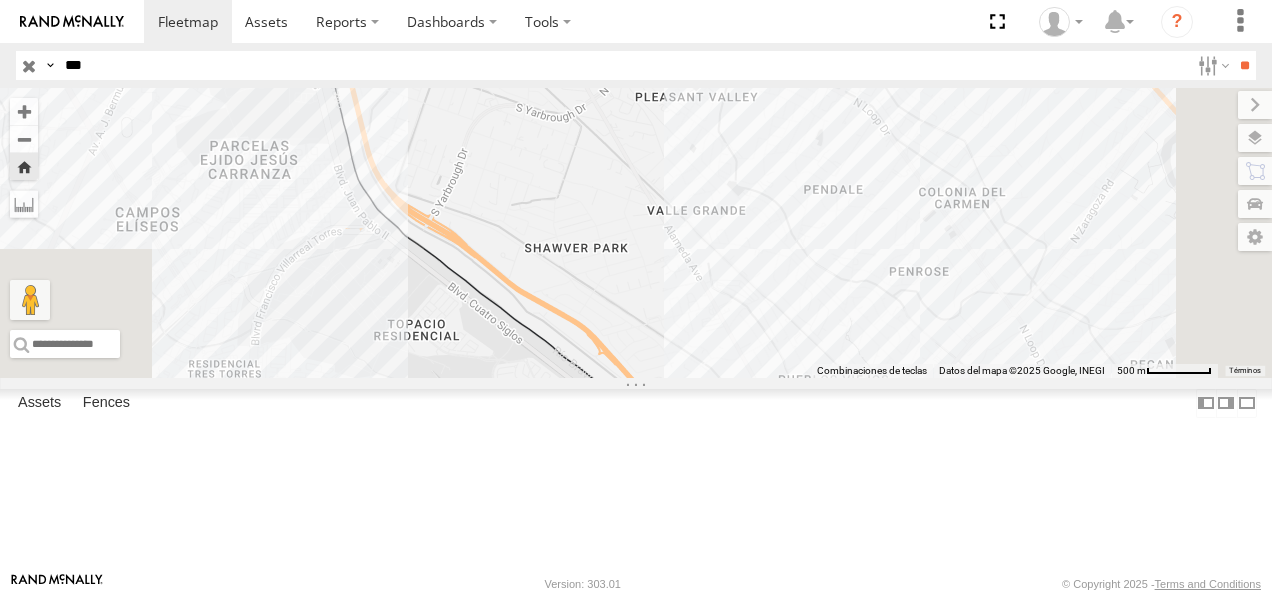 drag, startPoint x: 737, startPoint y: 404, endPoint x: 635, endPoint y: 116, distance: 305.52905 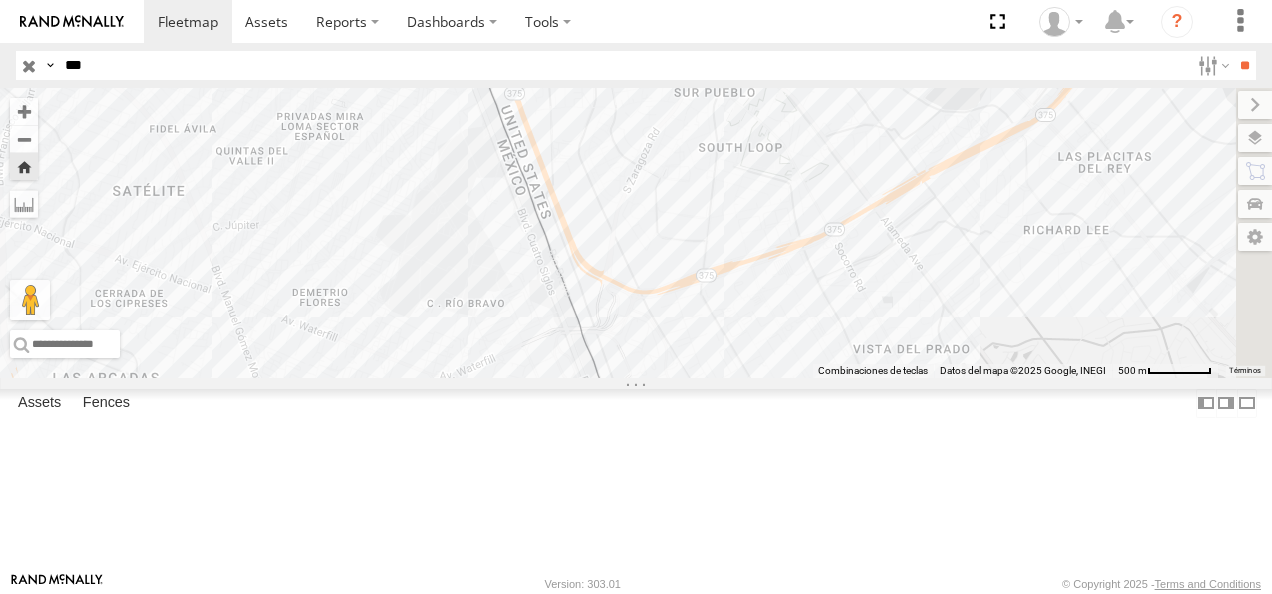 drag, startPoint x: 842, startPoint y: 388, endPoint x: 698, endPoint y: 220, distance: 221.26907 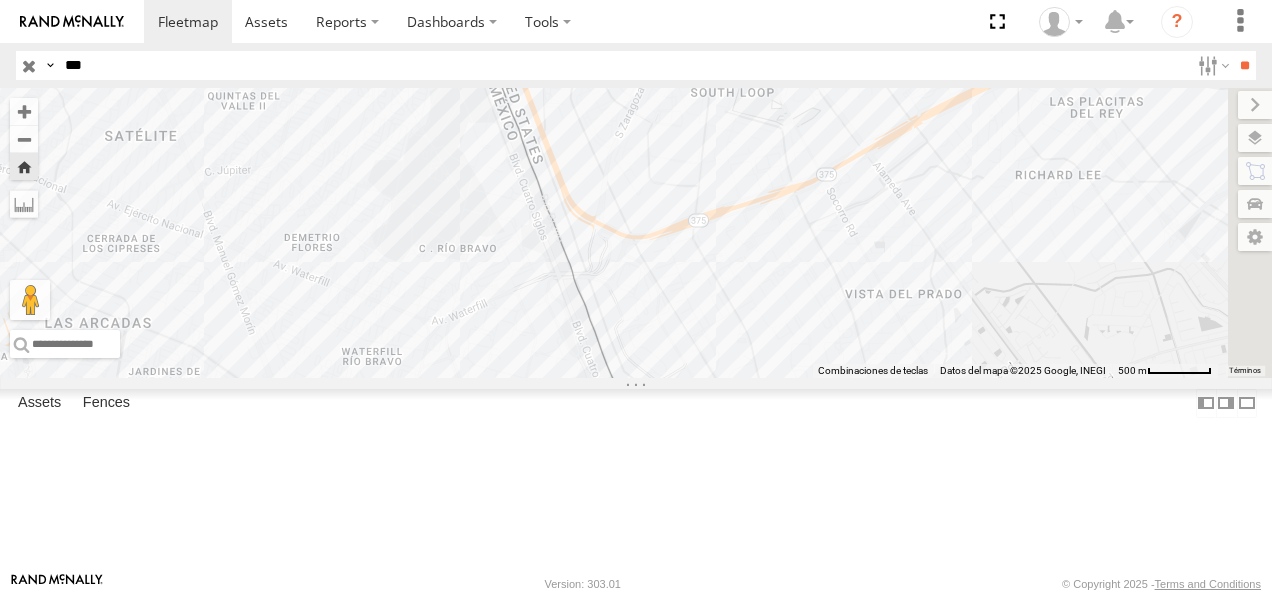 drag, startPoint x: 912, startPoint y: 479, endPoint x: 903, endPoint y: 419, distance: 60.671246 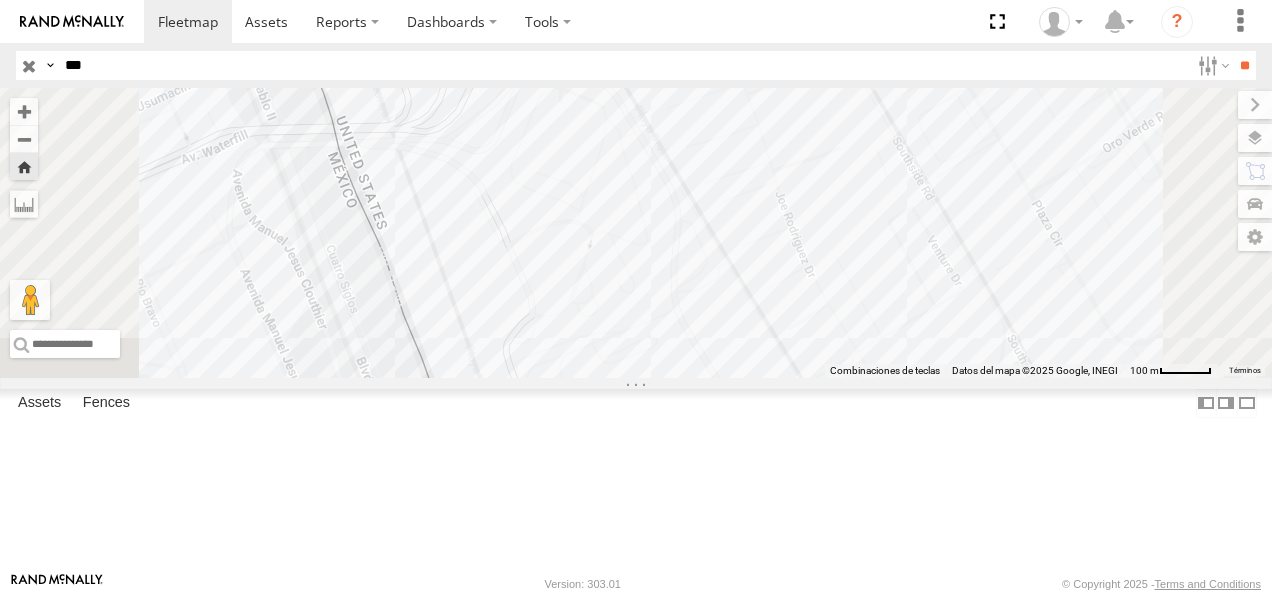 click at bounding box center [636, 233] 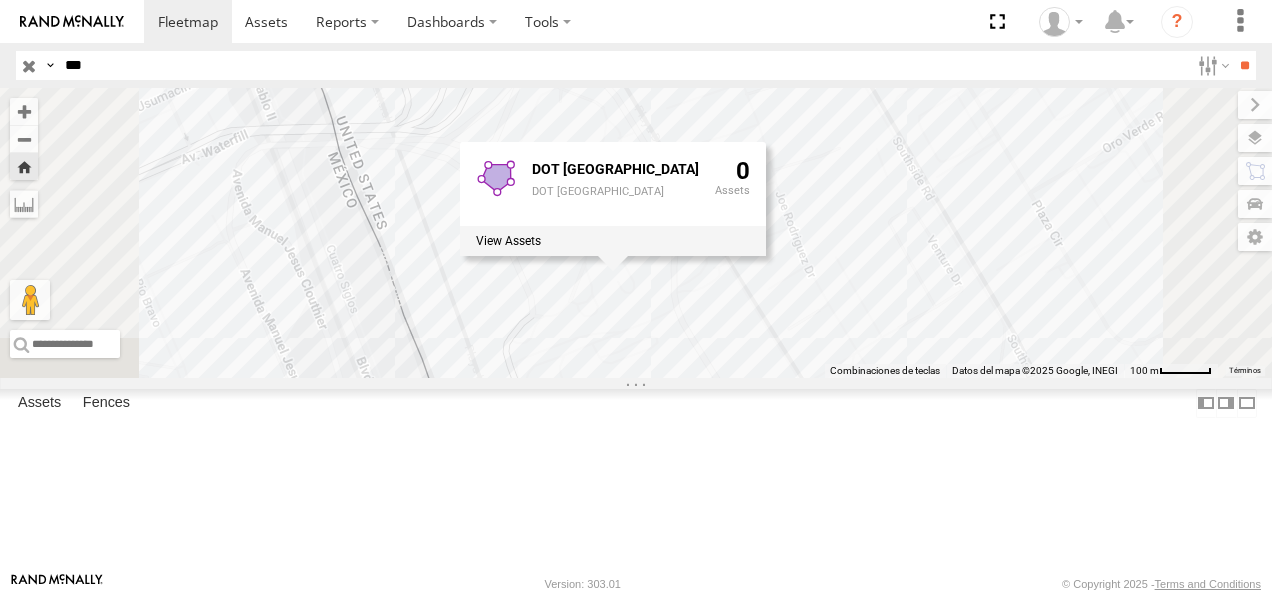 click on "DOT ZARAGOZA DOT ZARAGOZA 0" at bounding box center [636, 233] 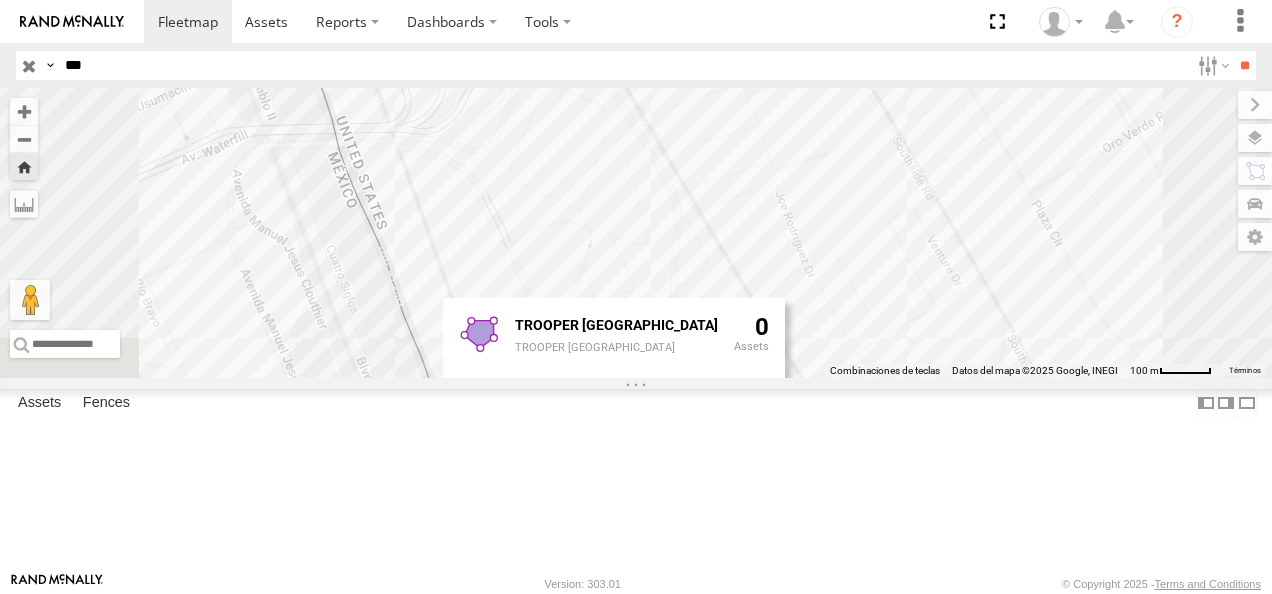 click on "TROOPER ZARAGOZA TROOPER ZARAGOZA 0" at bounding box center (636, 233) 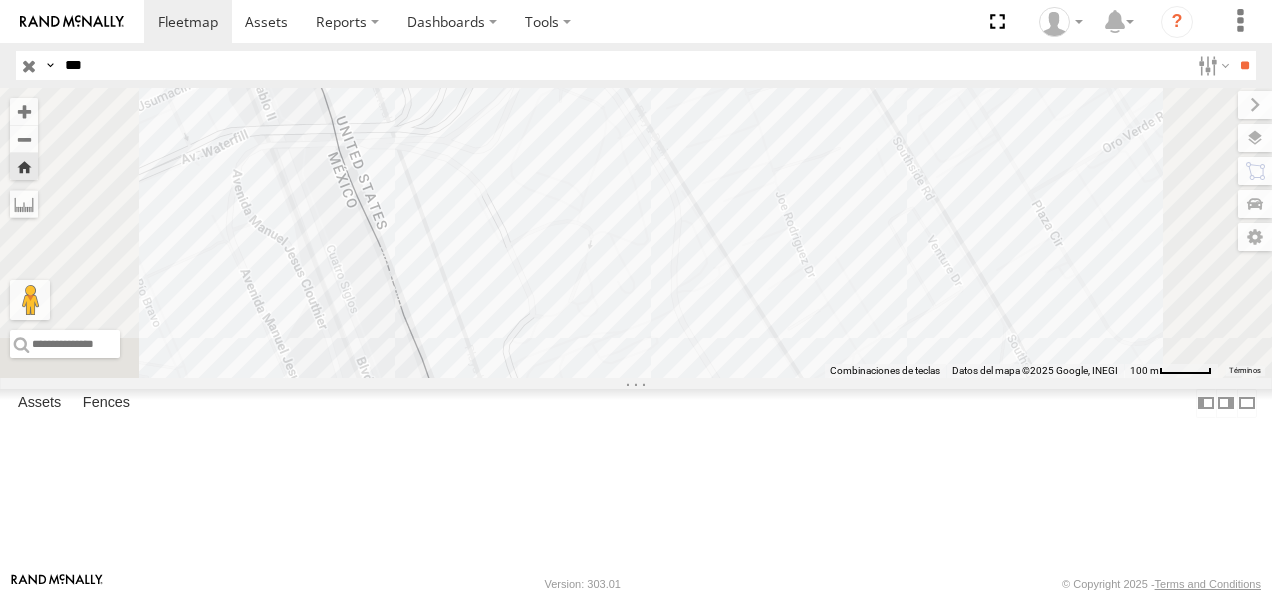 drag, startPoint x: 140, startPoint y: 67, endPoint x: 8, endPoint y: 72, distance: 132.09467 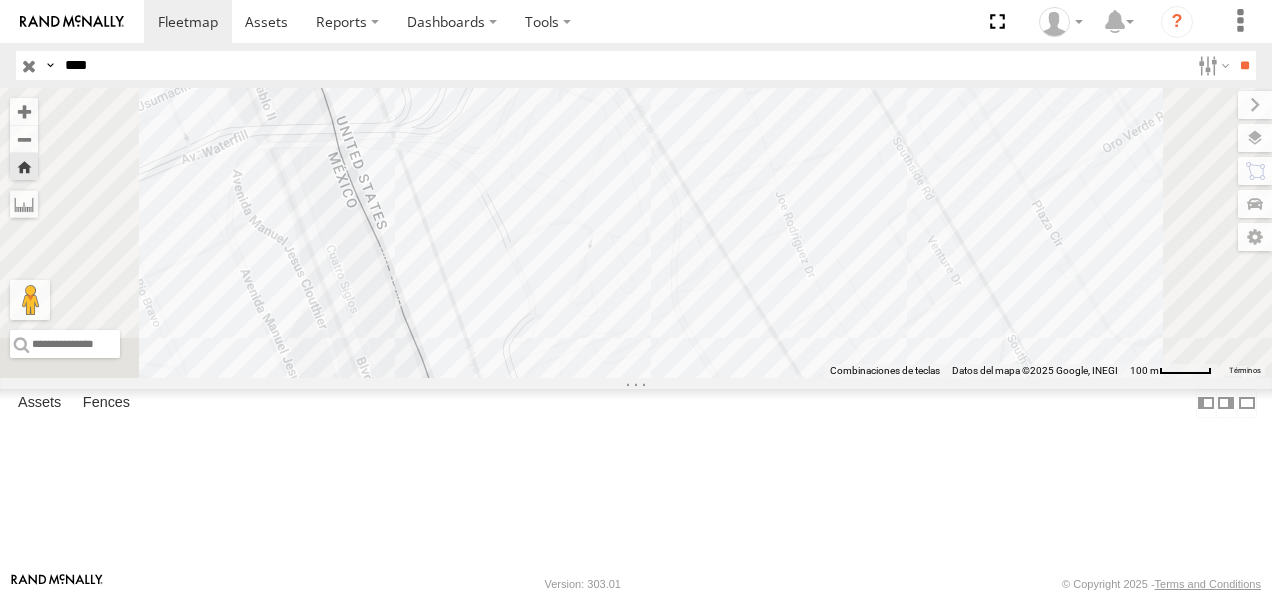 click on "**" at bounding box center [1244, 65] 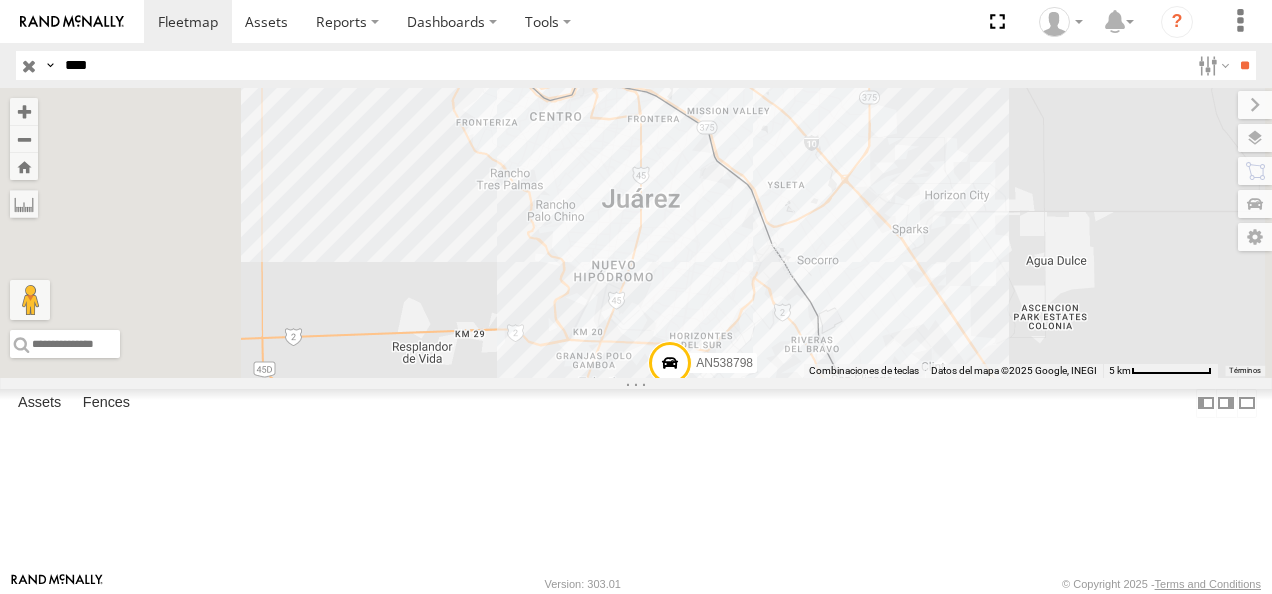 click on "FLEX NORTE" at bounding box center [0, 0] 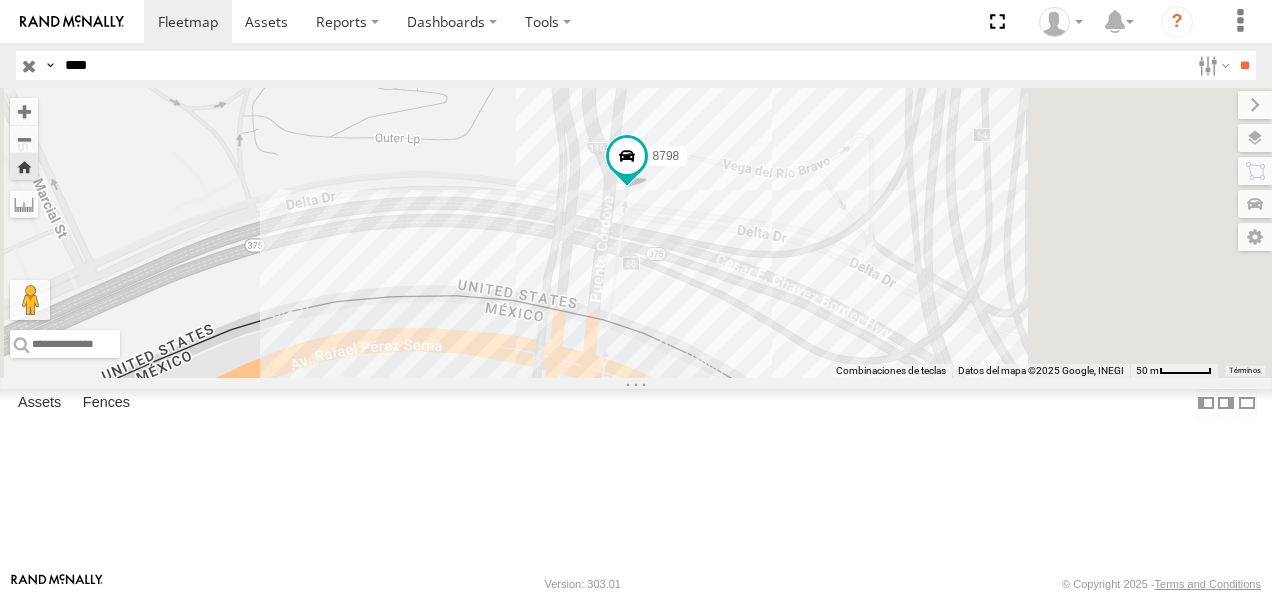 drag, startPoint x: 120, startPoint y: 72, endPoint x: 10, endPoint y: 71, distance: 110.00455 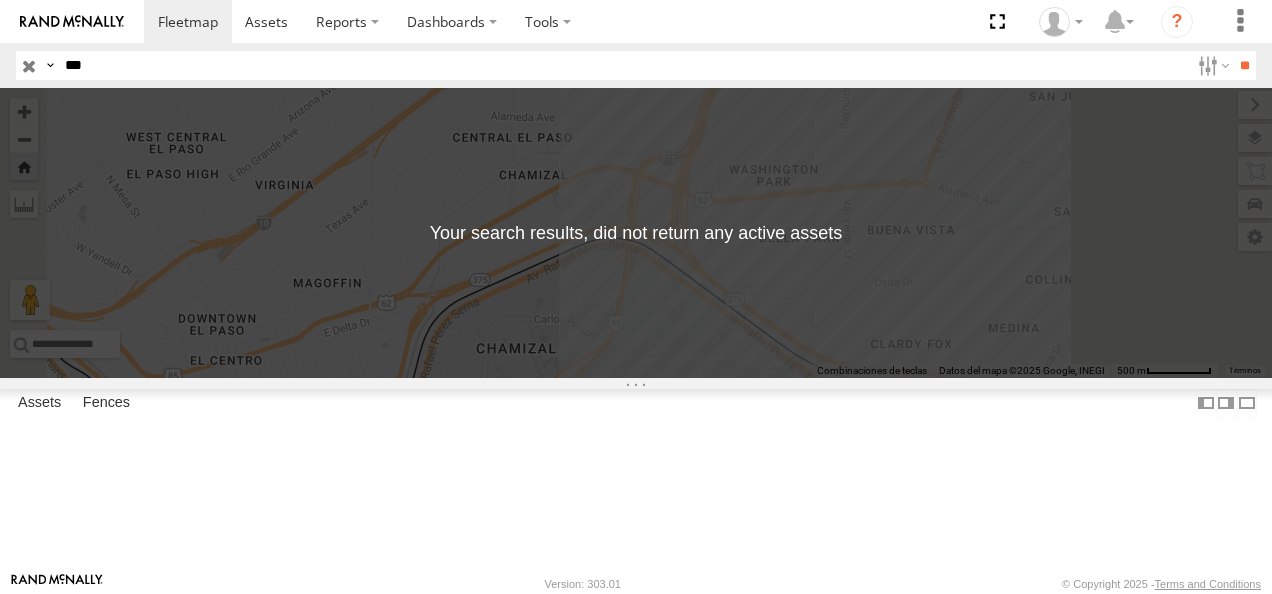 click on "**" at bounding box center [1244, 65] 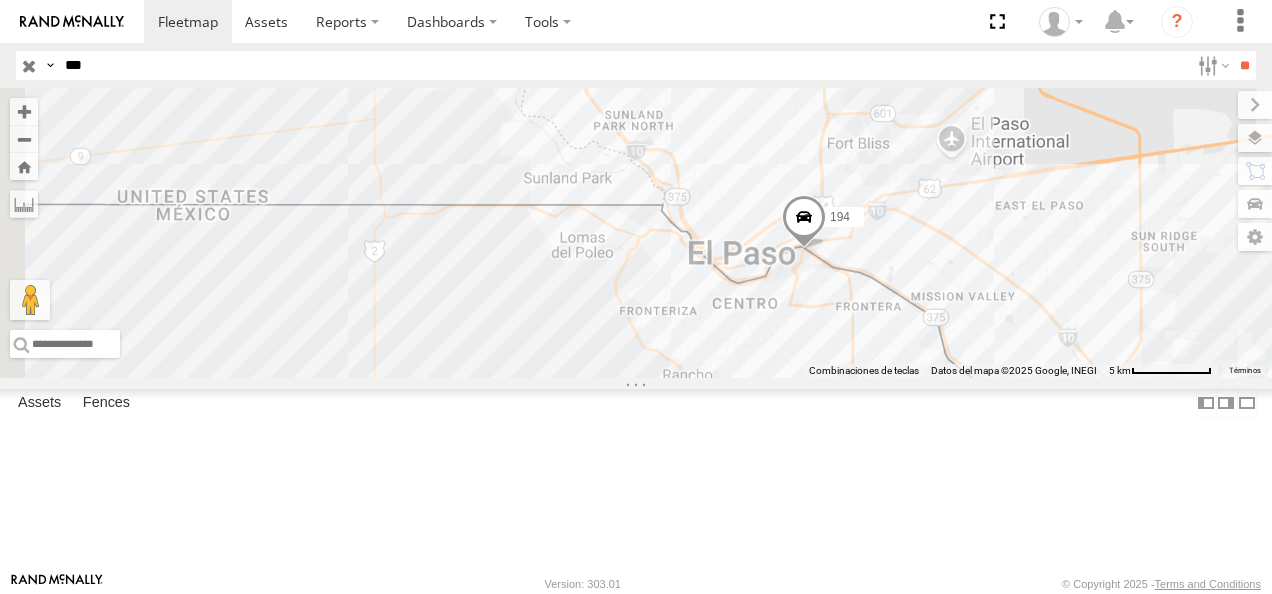 click on "194" at bounding box center (0, 0) 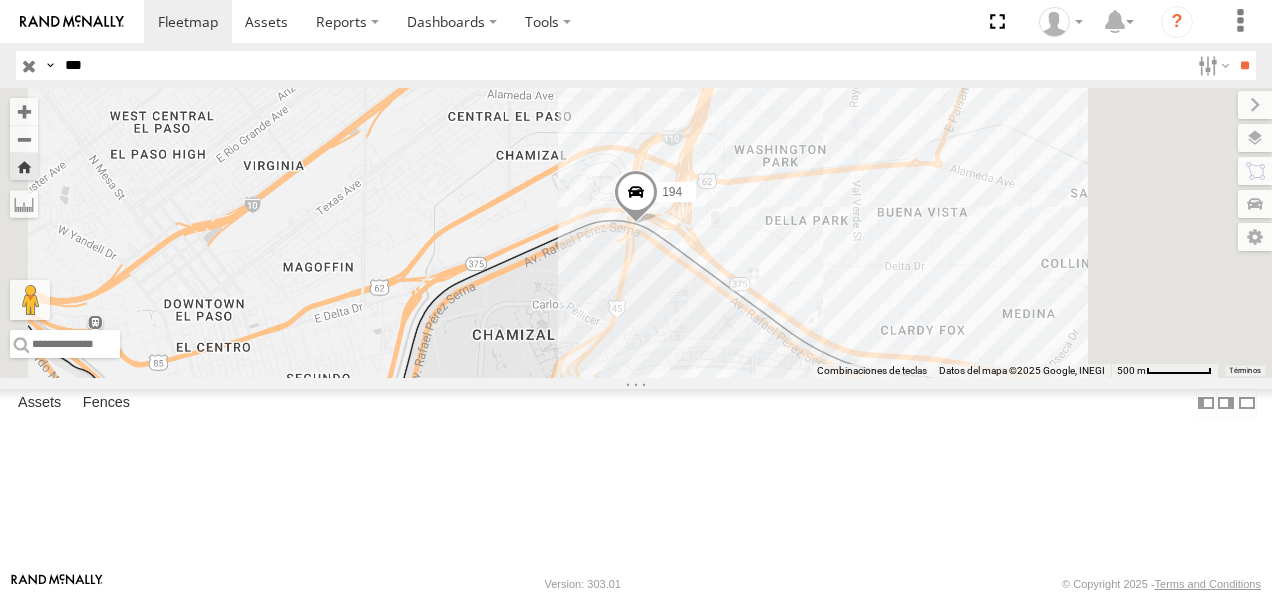 drag, startPoint x: 98, startPoint y: 56, endPoint x: 47, endPoint y: 58, distance: 51.0392 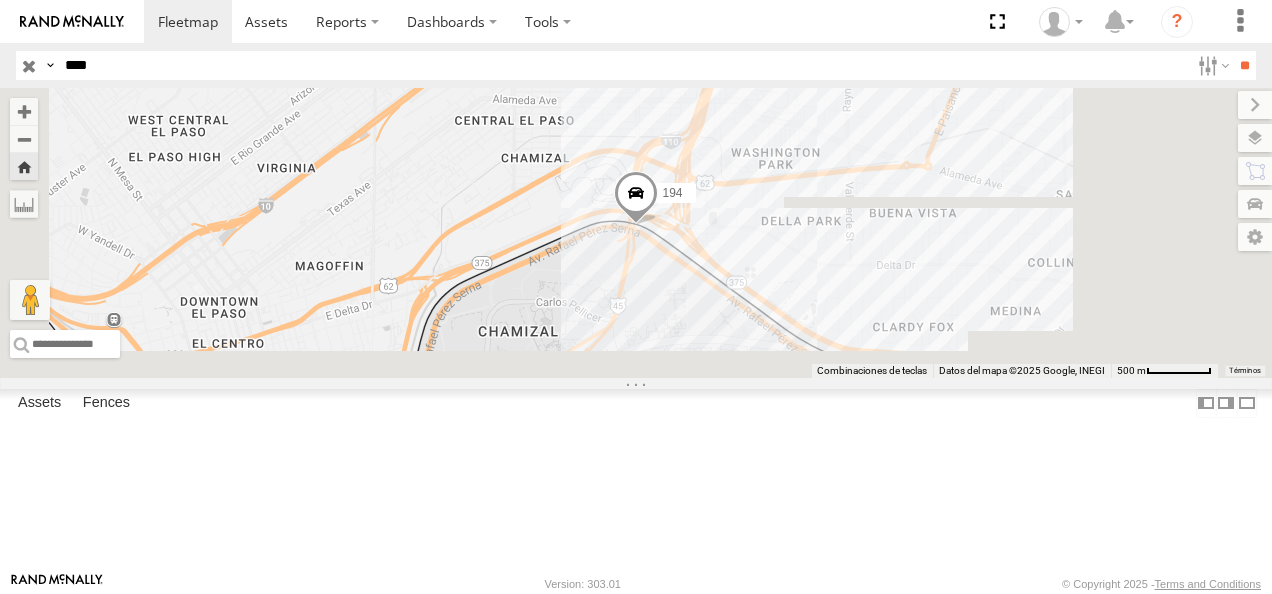 click on "**" at bounding box center [1244, 65] 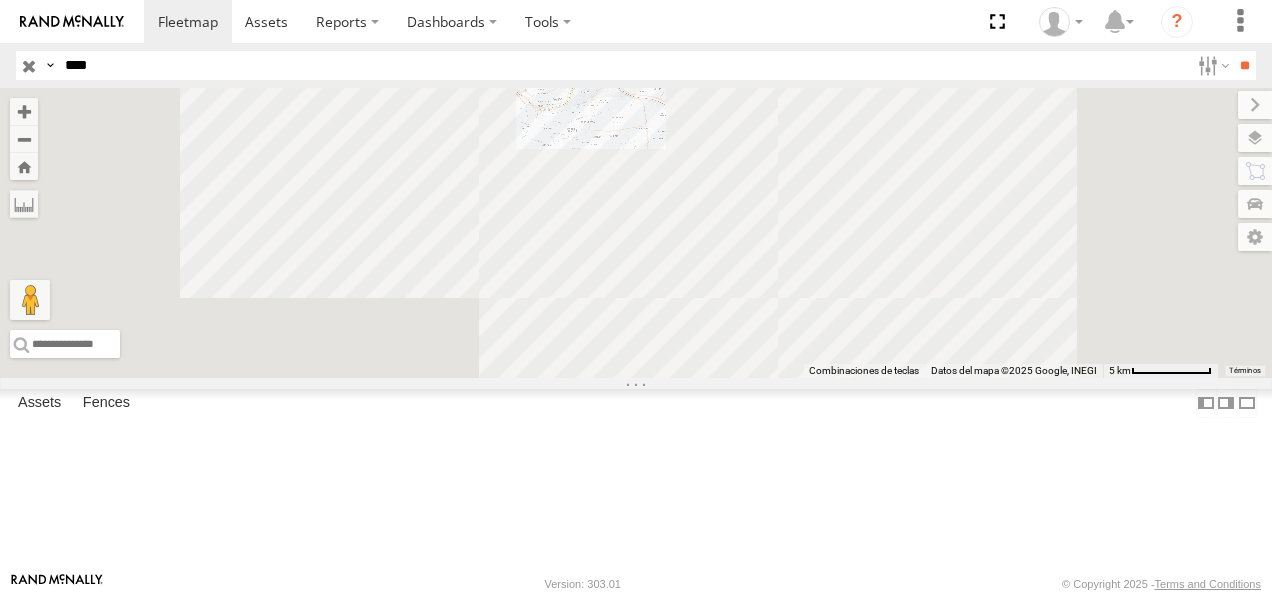 click on "8798" at bounding box center [0, 0] 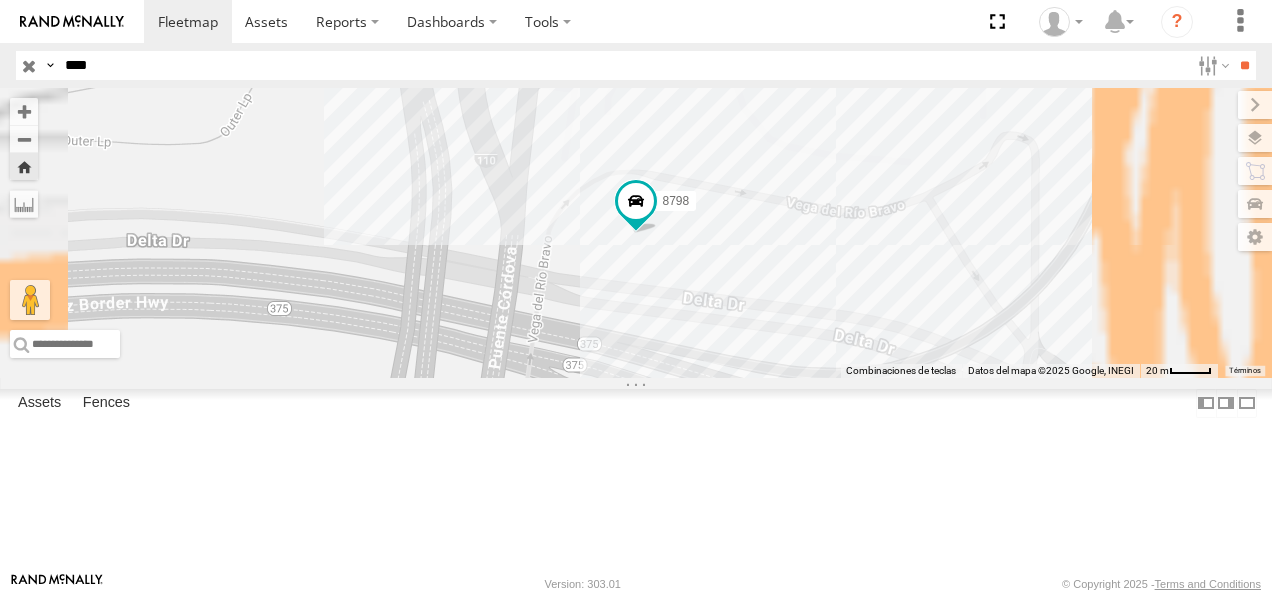 click on "8798" at bounding box center (0, 0) 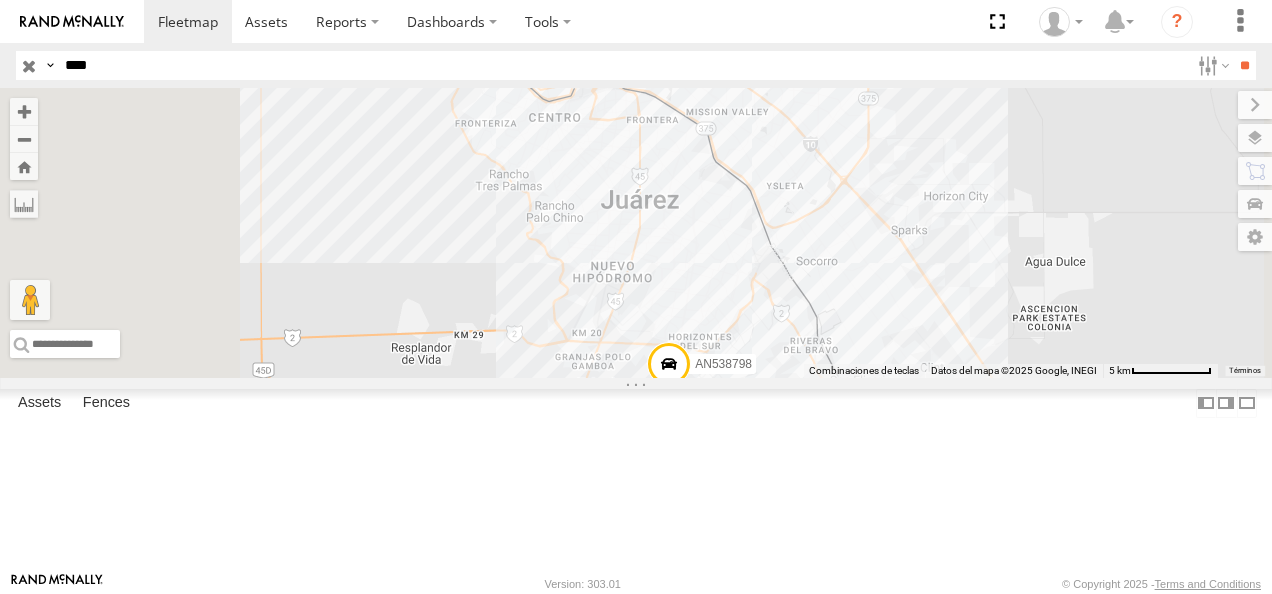 drag, startPoint x: 133, startPoint y: 69, endPoint x: 0, endPoint y: 69, distance: 133 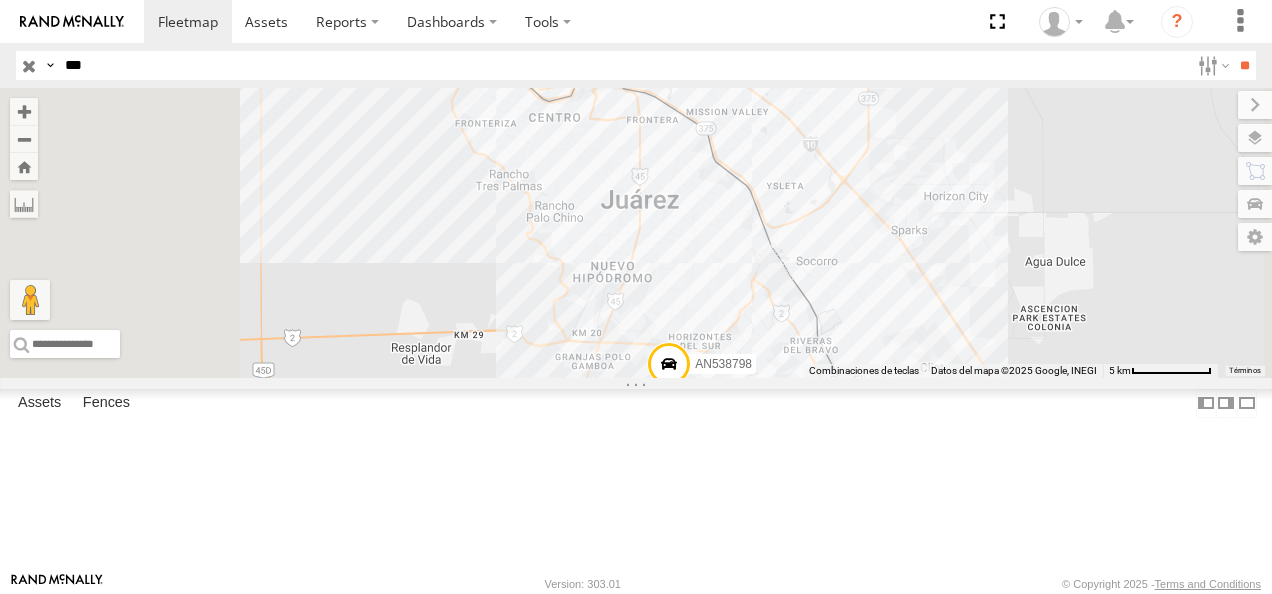click on "**" at bounding box center (1244, 65) 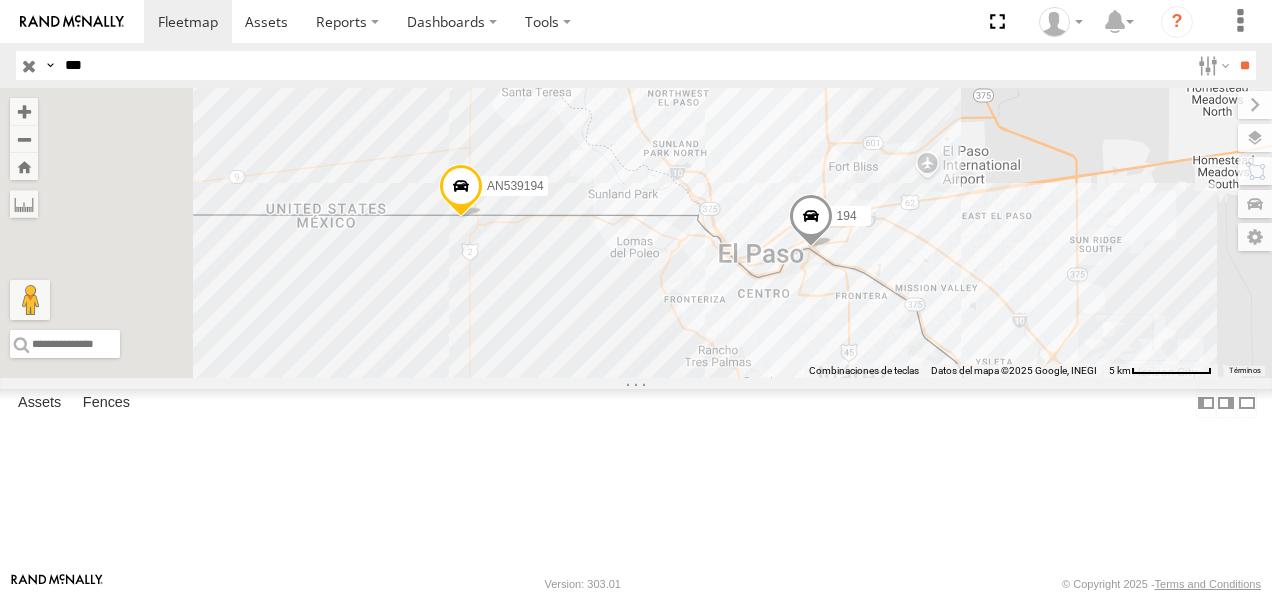 click on "194" at bounding box center (0, 0) 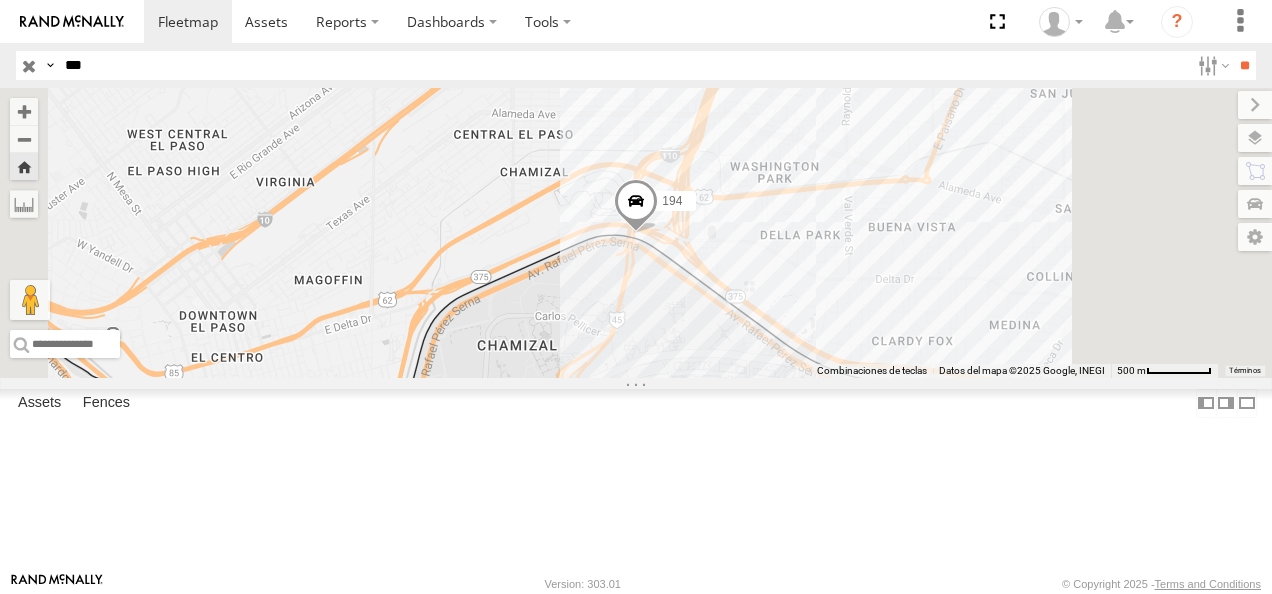 click on "194" at bounding box center (636, 233) 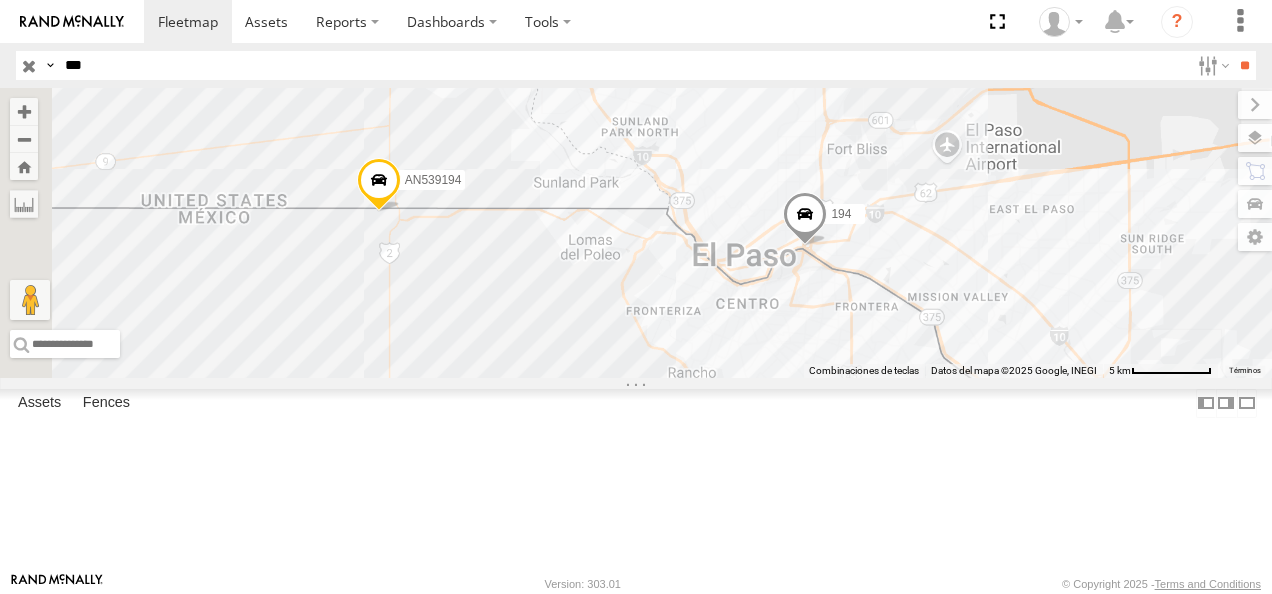 drag, startPoint x: 155, startPoint y: 66, endPoint x: 0, endPoint y: 59, distance: 155.15799 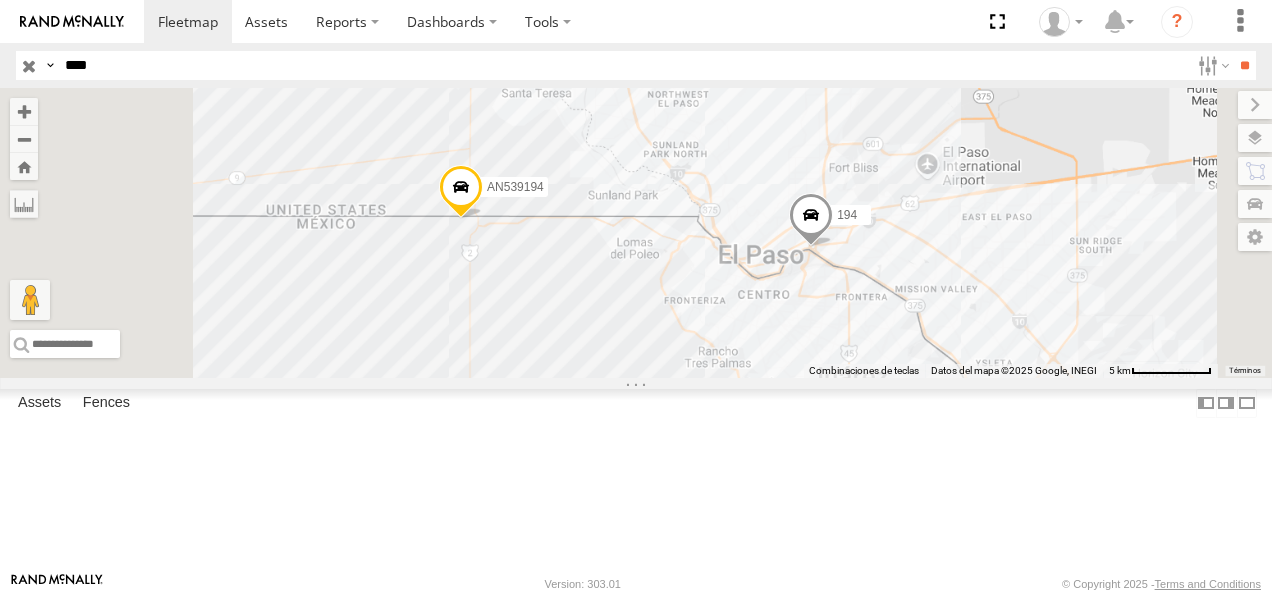 click on "**" at bounding box center (1244, 65) 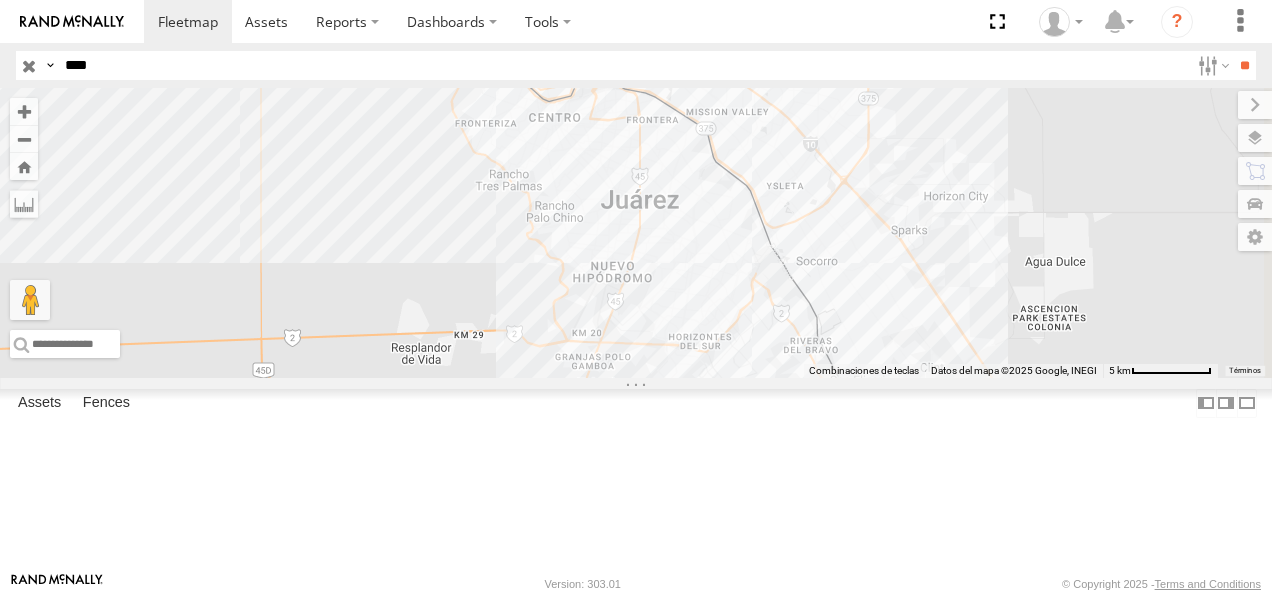 click on "FLEX NORTE" at bounding box center [0, 0] 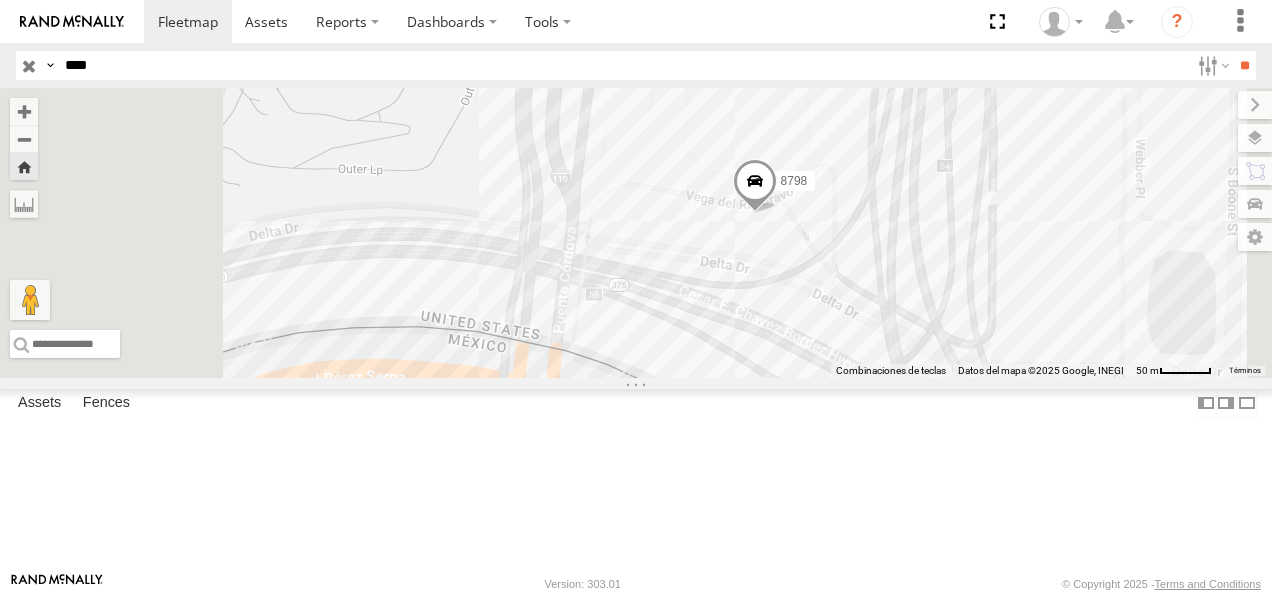 drag, startPoint x: 104, startPoint y: 63, endPoint x: 44, endPoint y: 62, distance: 60.00833 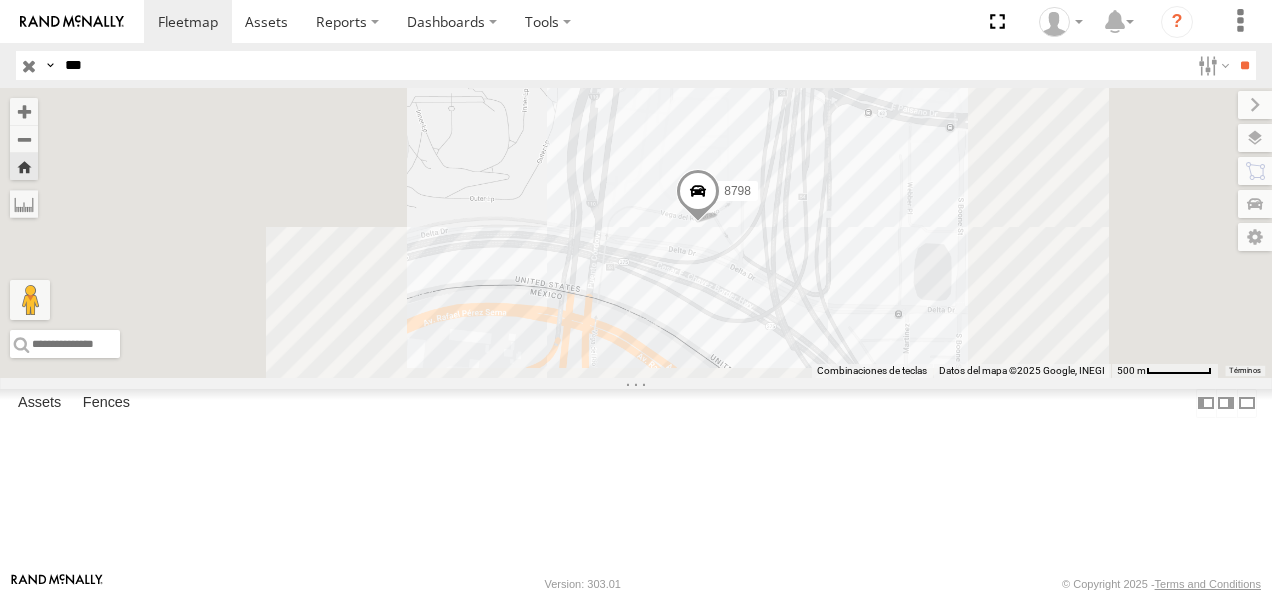 click on "**" at bounding box center (1244, 65) 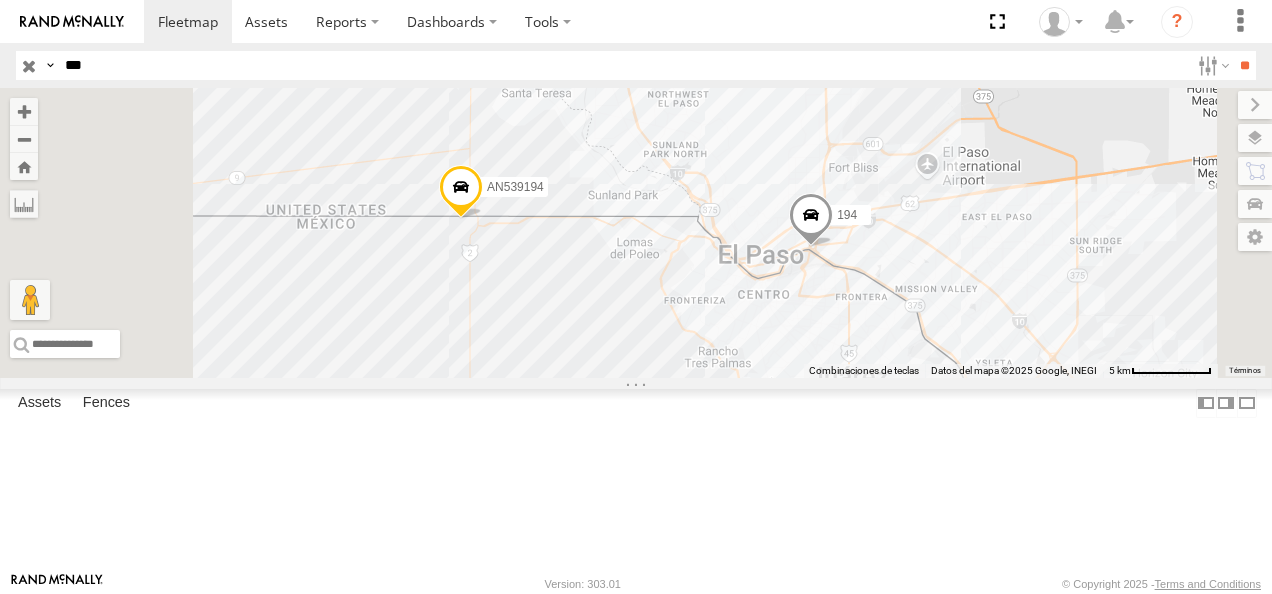 click on "***" at bounding box center [623, 65] 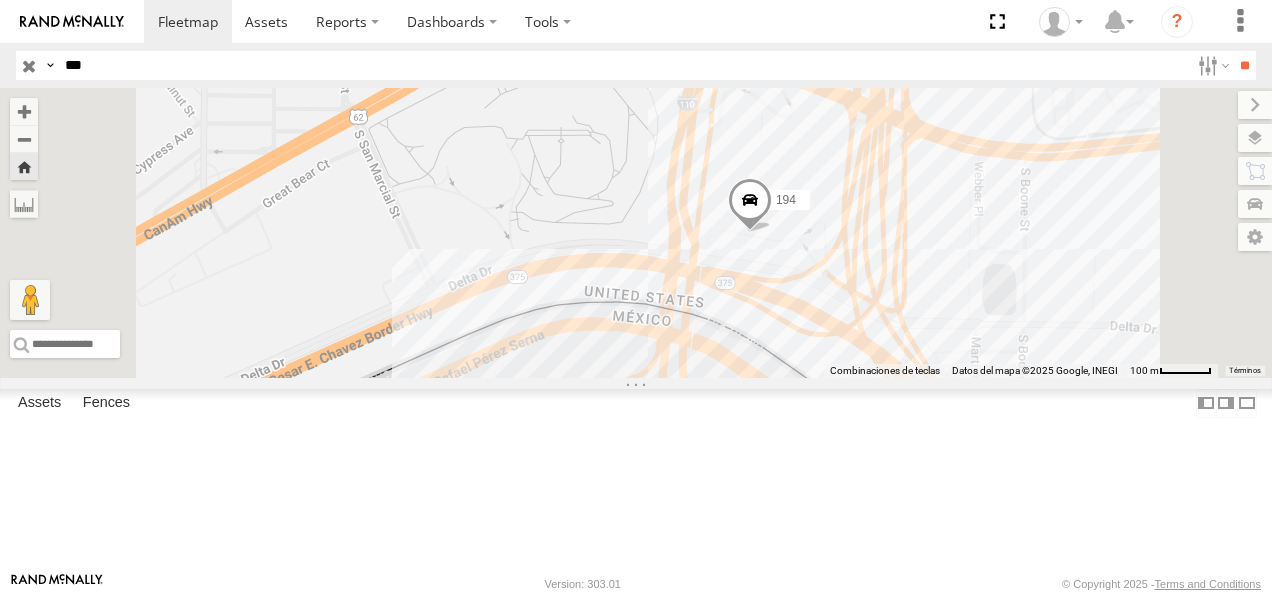 click on "FLEX NORTE" at bounding box center [0, 0] 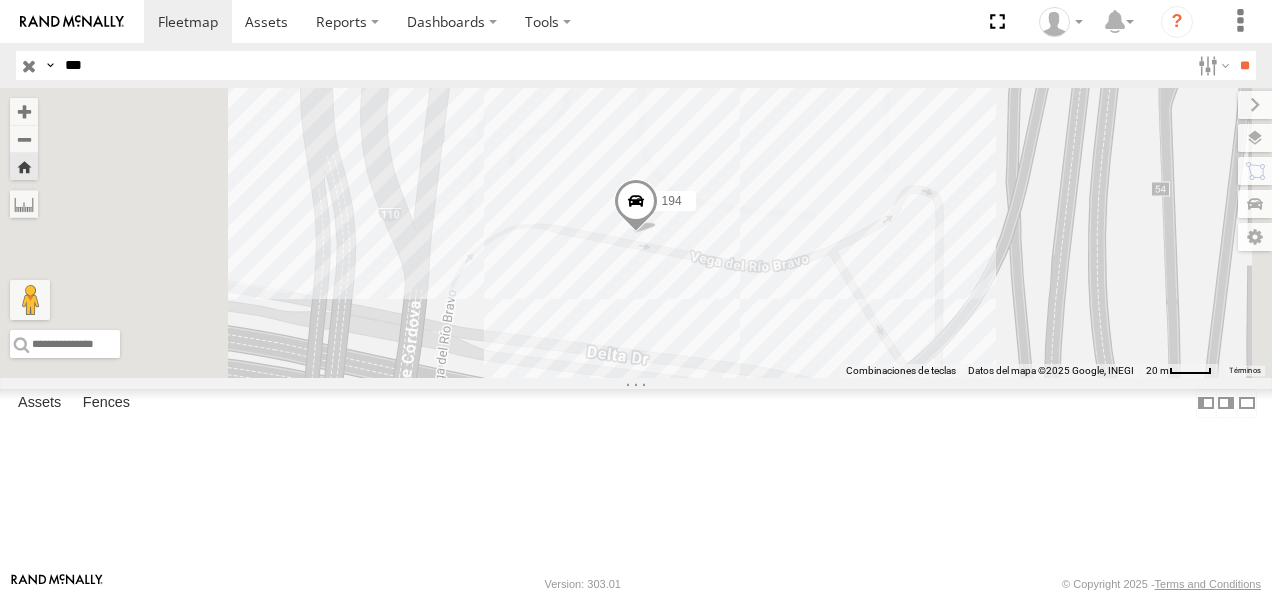 click on "Search Query
Asset ID
Asset Label
Registration
Manufacturer
Model
VIN
Job ID Driver Id ***" at bounding box center (624, 65) 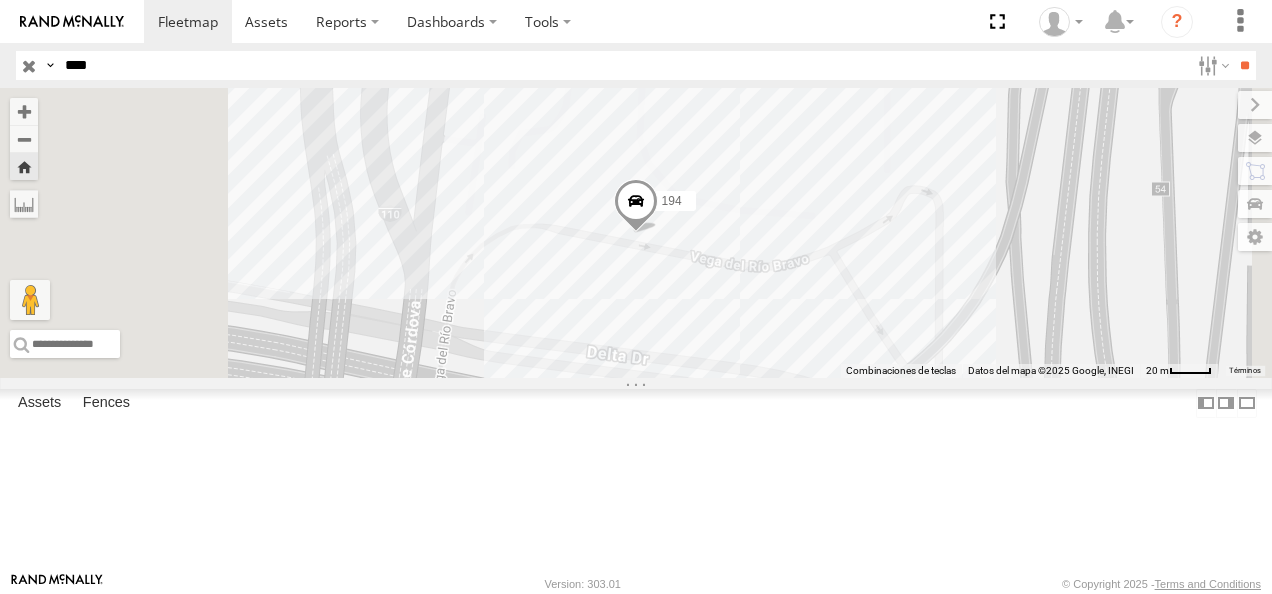 click on "**" at bounding box center (1244, 65) 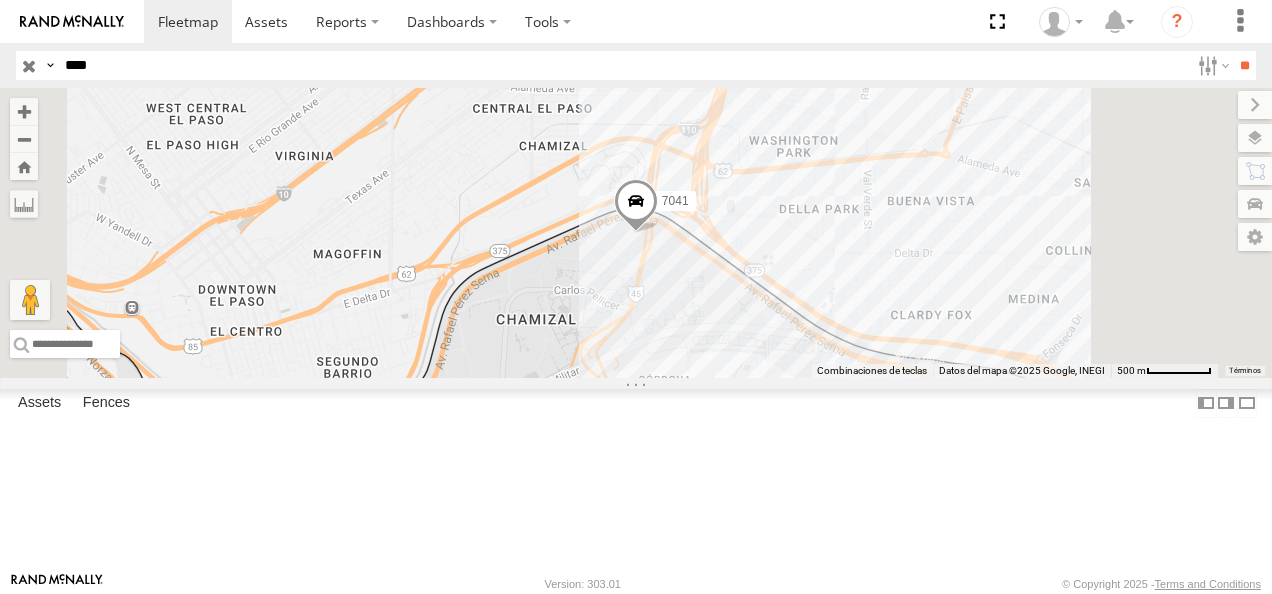 click on "FLEX NORTE" at bounding box center (0, 0) 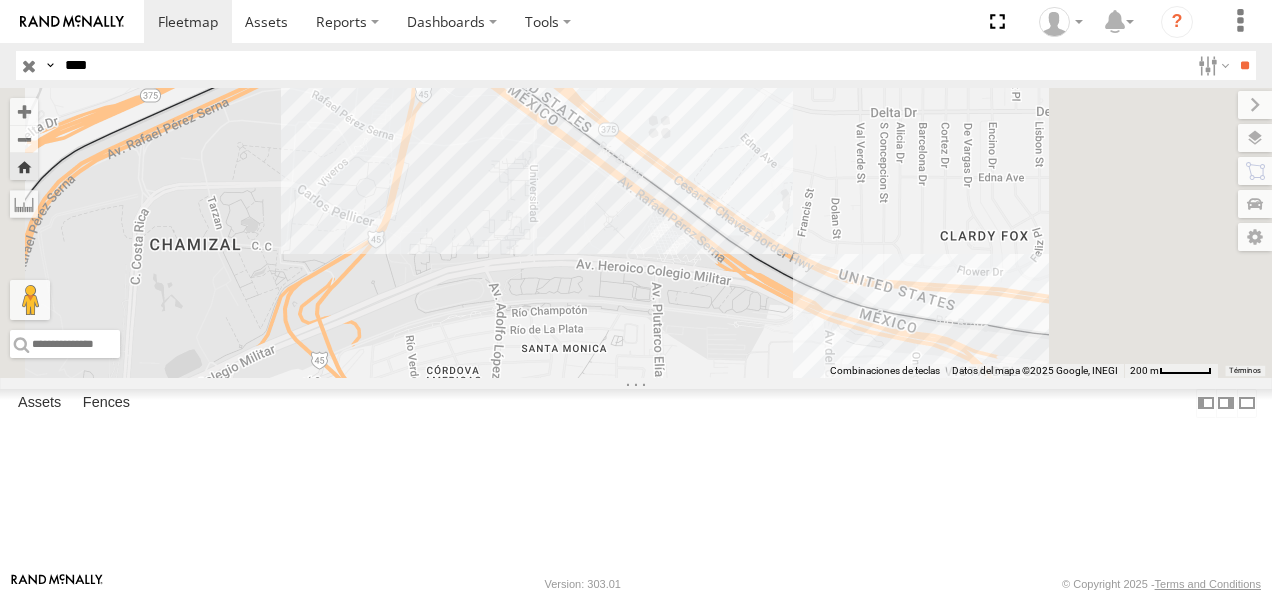 drag, startPoint x: 852, startPoint y: 330, endPoint x: 685, endPoint y: 276, distance: 175.51353 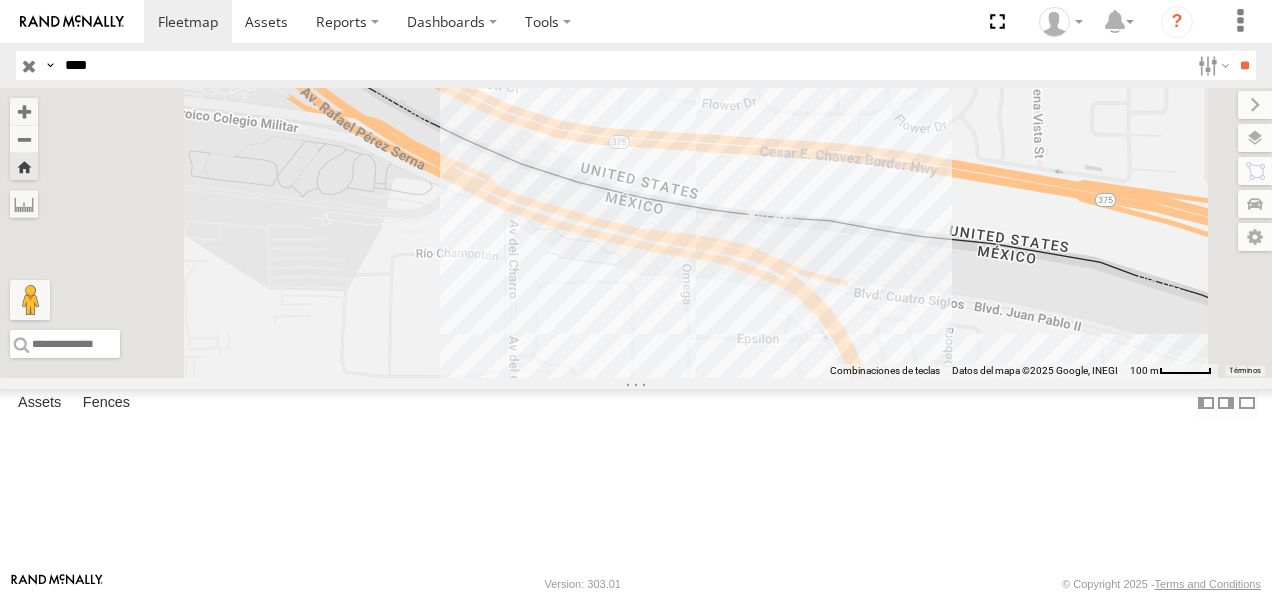 click at bounding box center [636, 233] 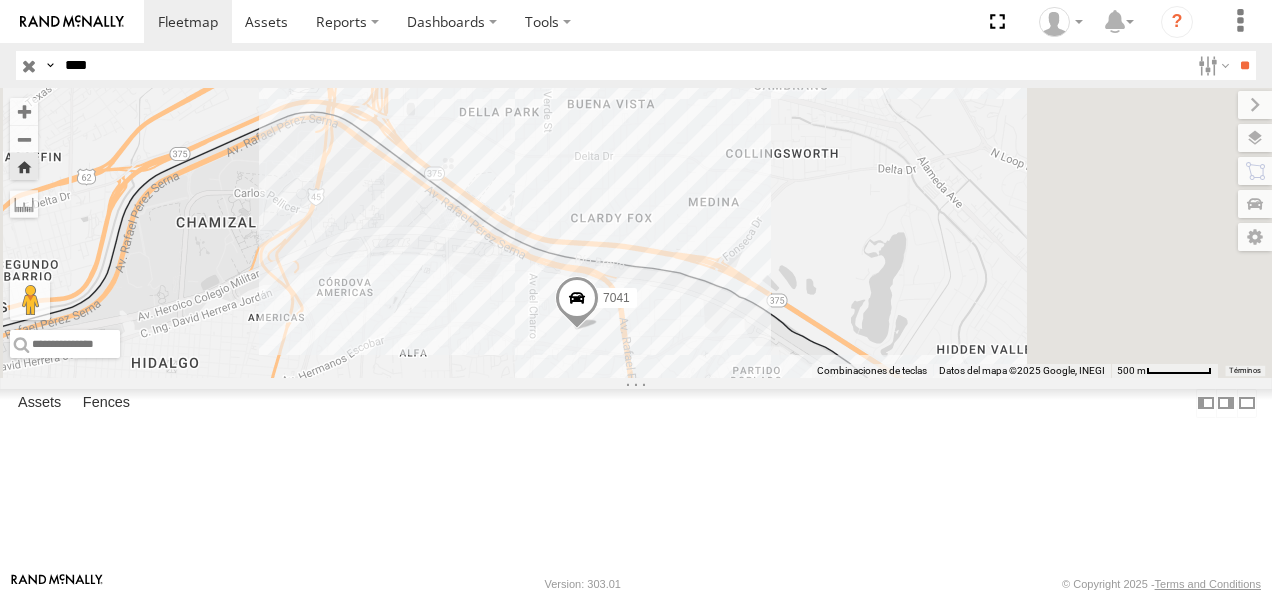 drag, startPoint x: 148, startPoint y: 64, endPoint x: -4, endPoint y: 64, distance: 152 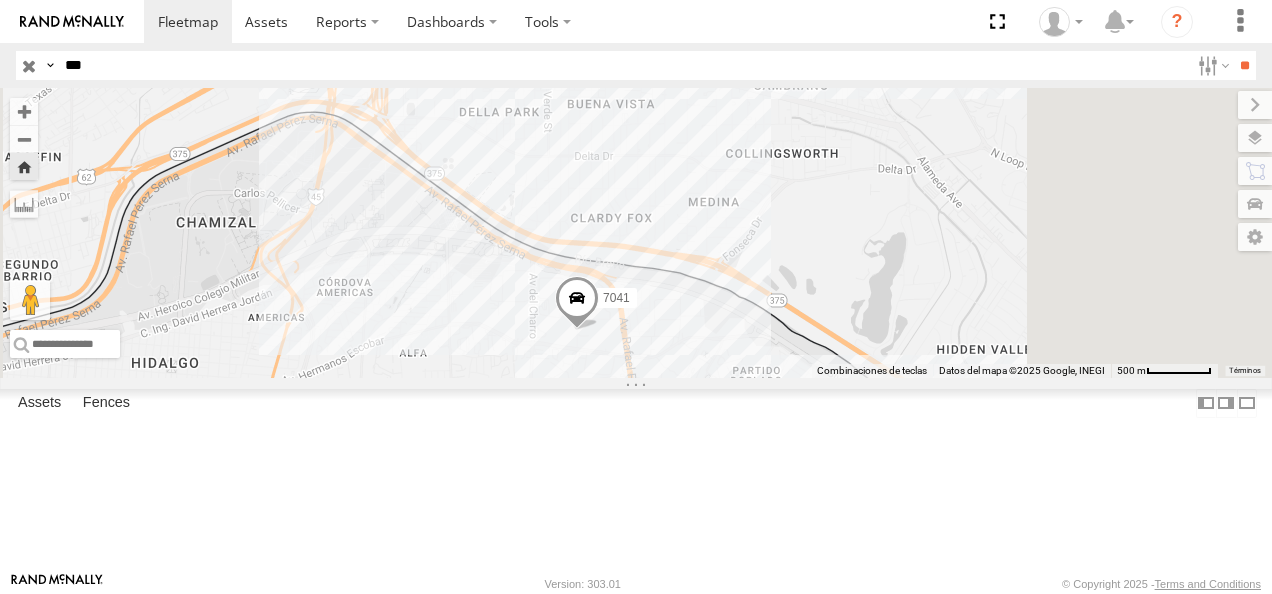 click on "**" at bounding box center (1244, 65) 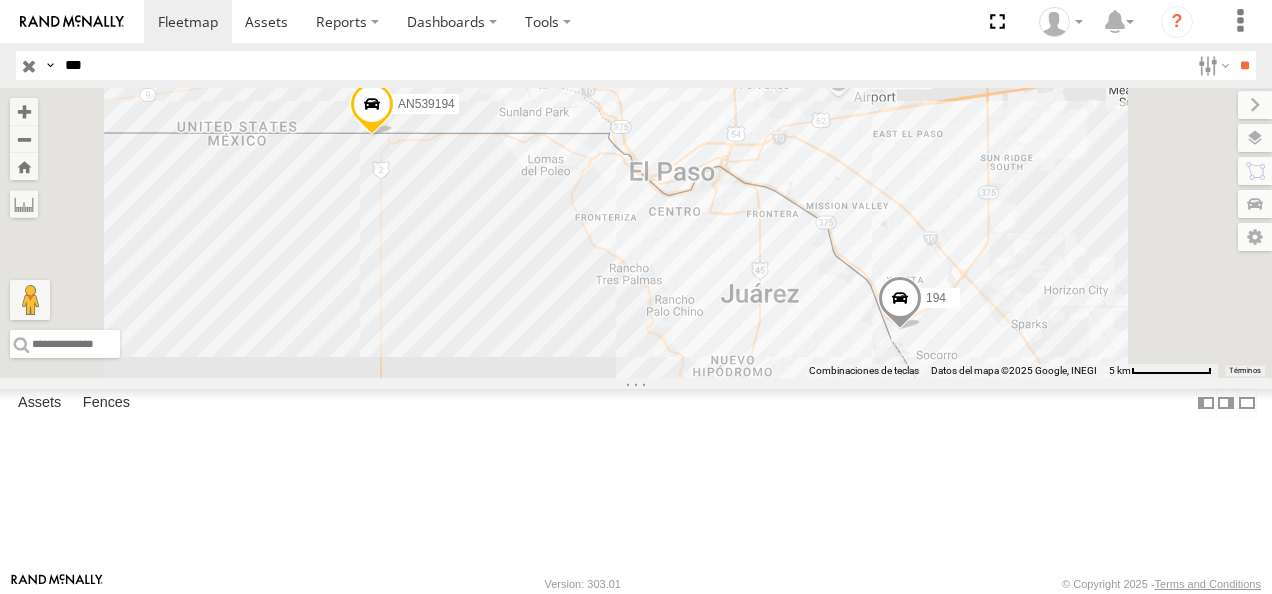 click on "FLEX NORTE" at bounding box center [0, 0] 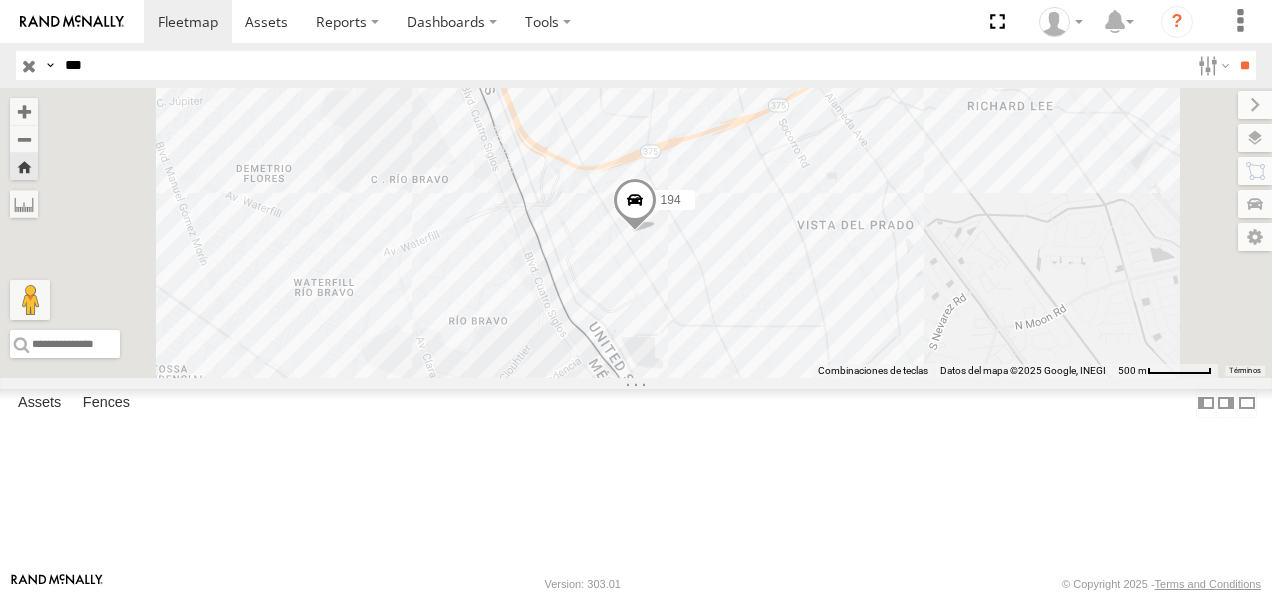 drag, startPoint x: 96, startPoint y: 68, endPoint x: -4, endPoint y: 67, distance: 100.005 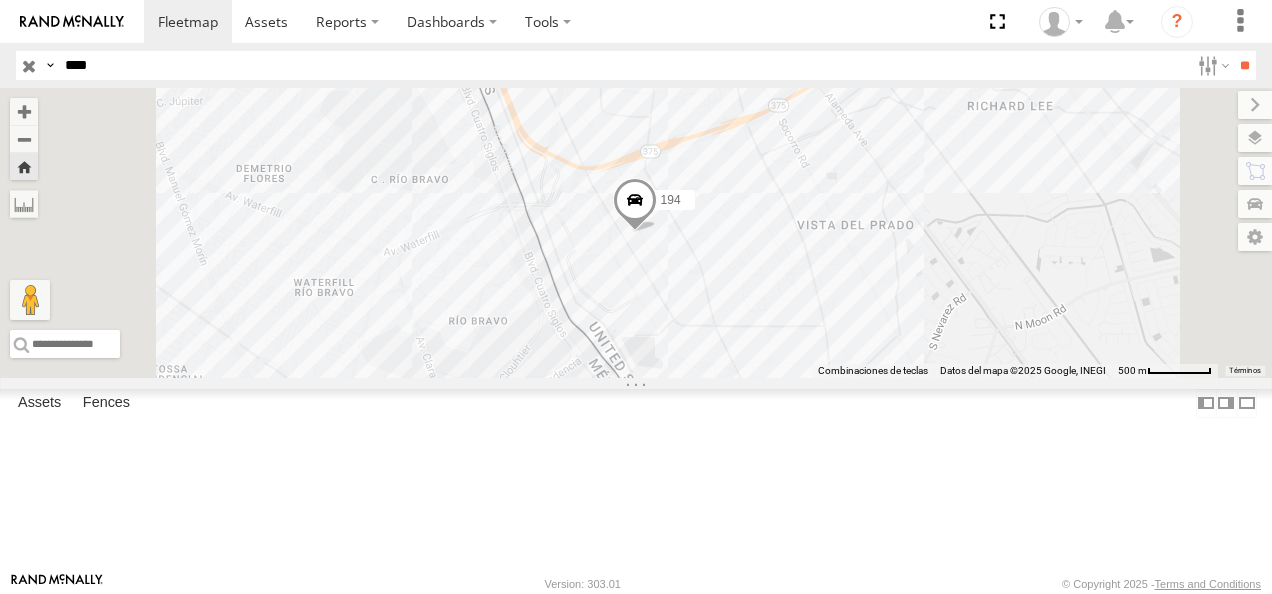 type on "****" 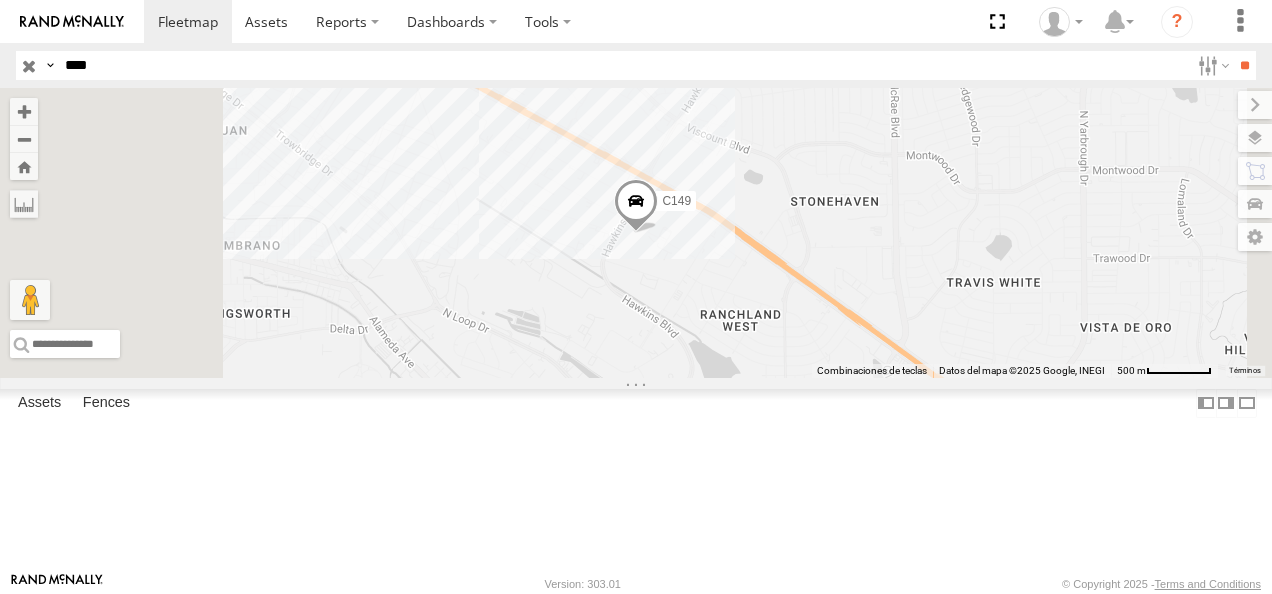 click on "C149
Cruce" at bounding box center (0, 0) 